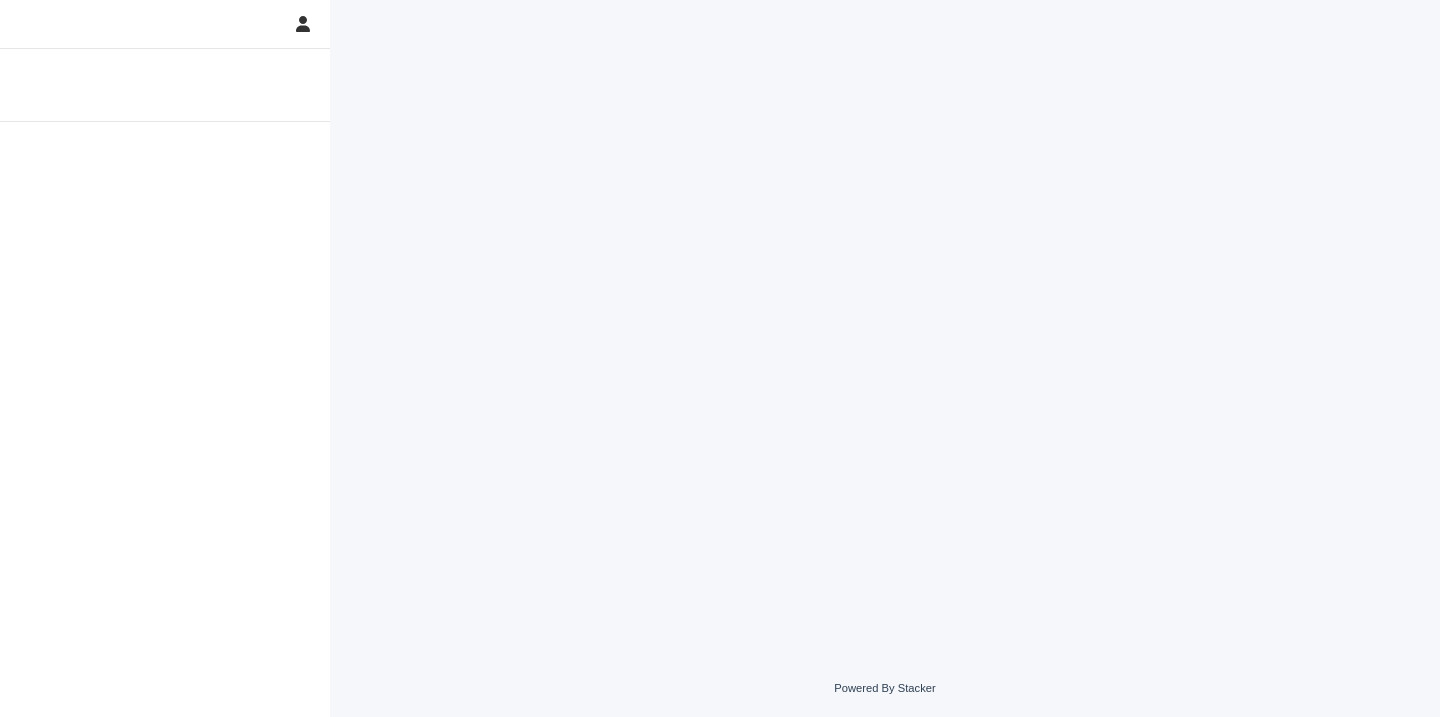scroll, scrollTop: 0, scrollLeft: 0, axis: both 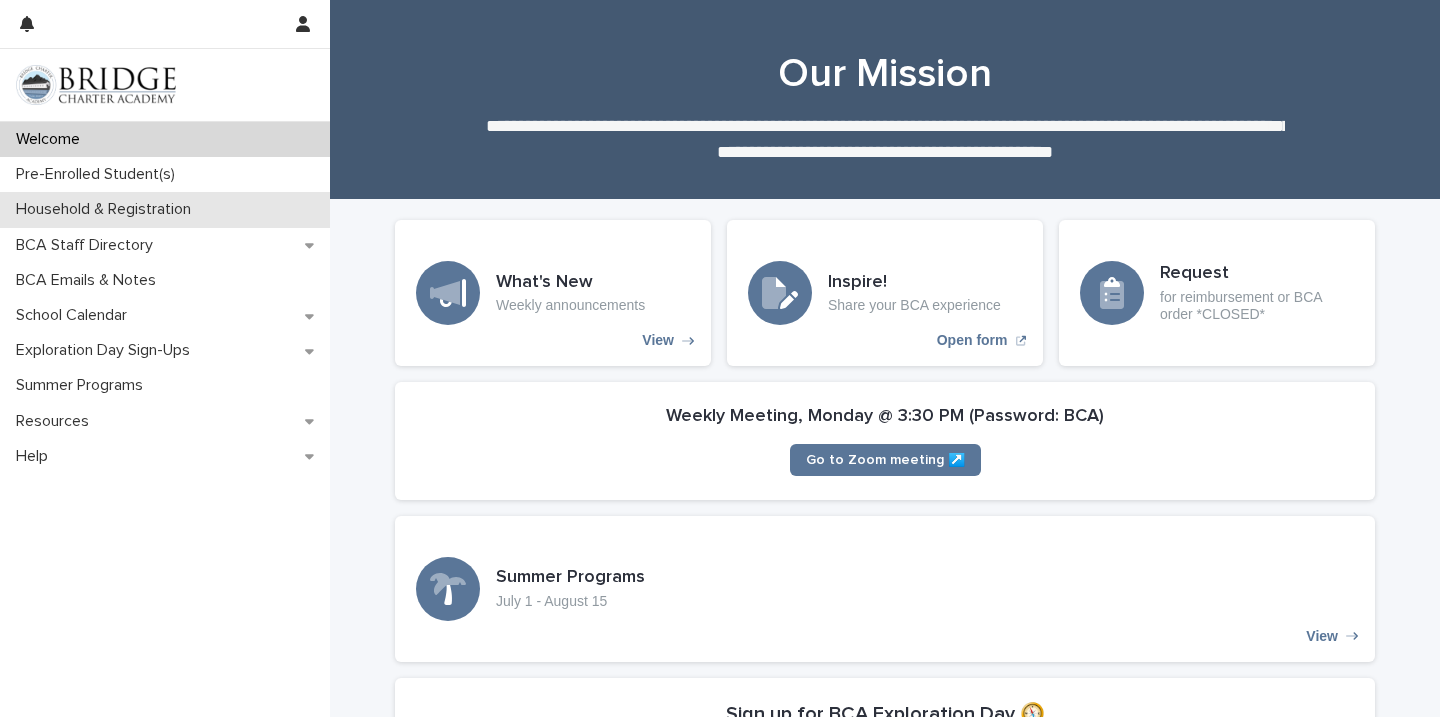 click on "Household & Registration" at bounding box center (107, 209) 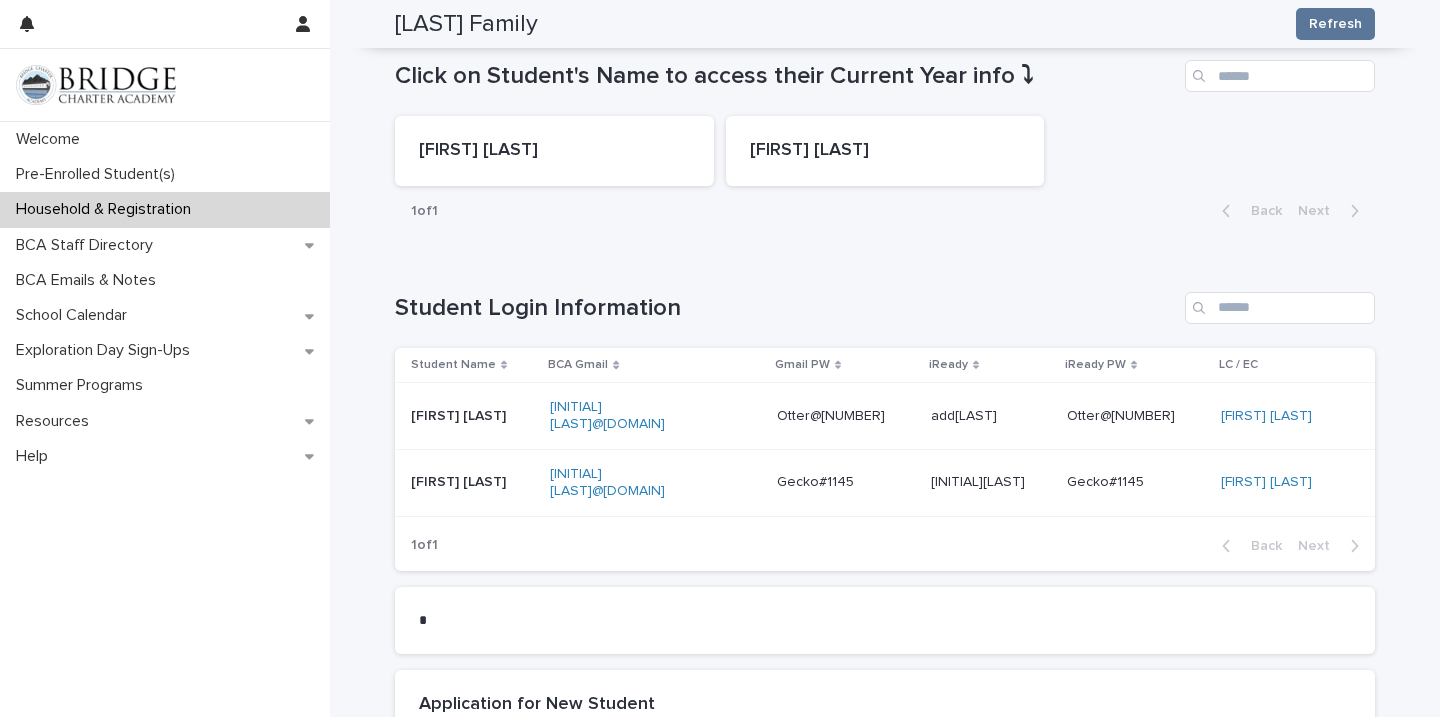 scroll, scrollTop: 977, scrollLeft: 0, axis: vertical 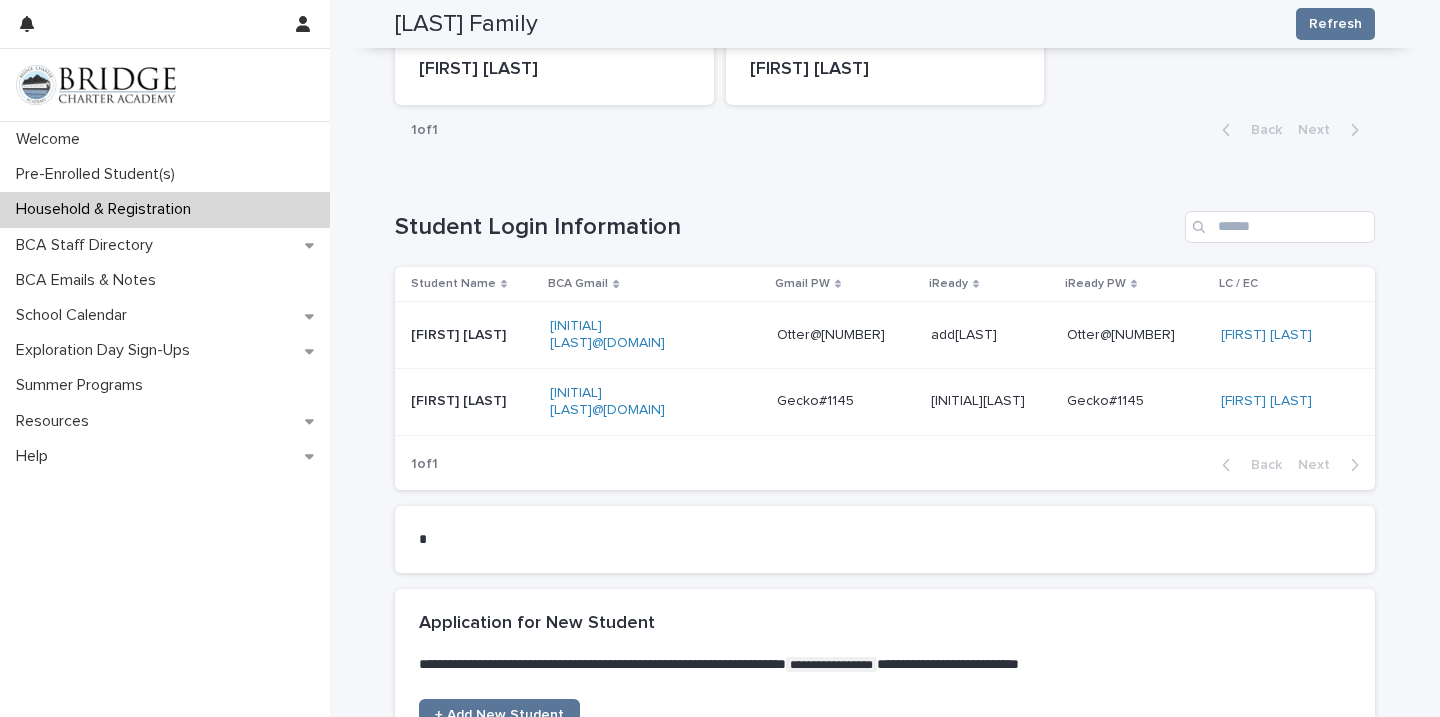 click on "[FIRST] [LAST]" at bounding box center [468, 335] 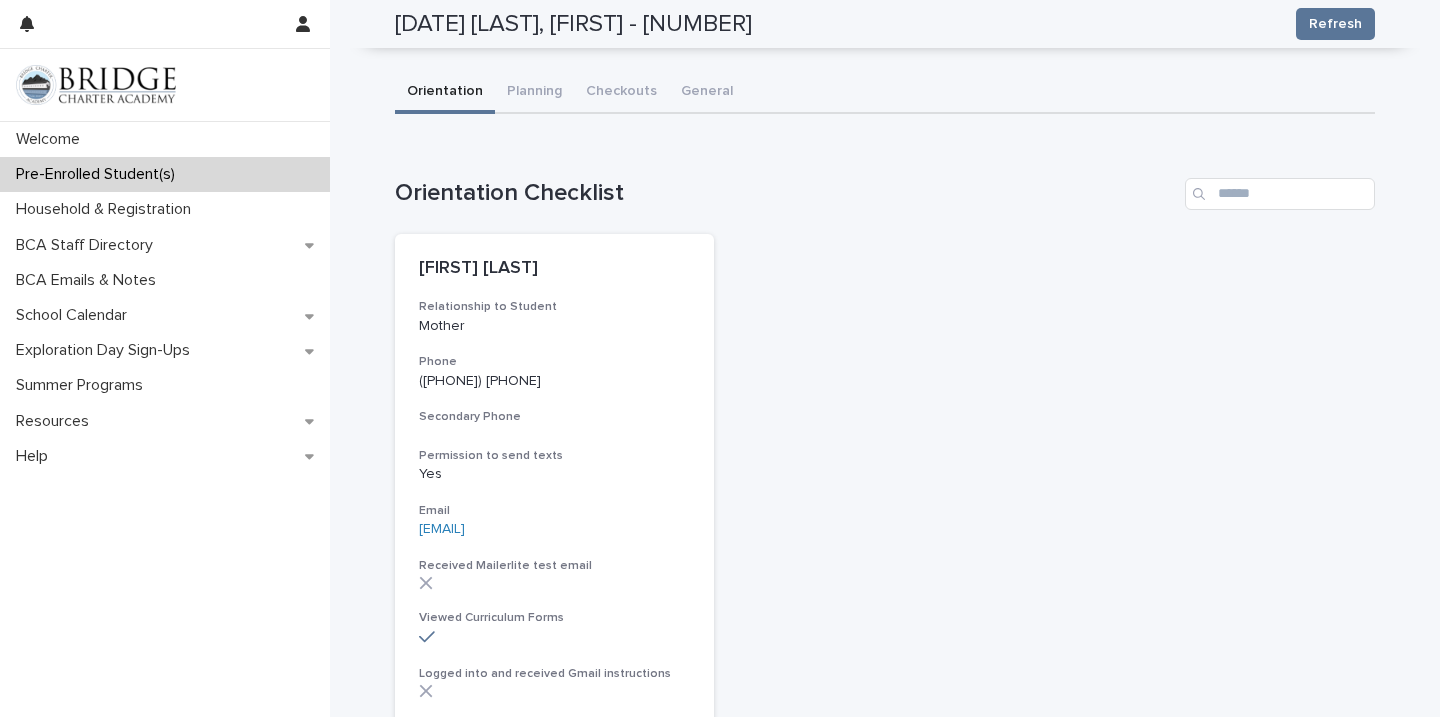 scroll, scrollTop: 0, scrollLeft: 0, axis: both 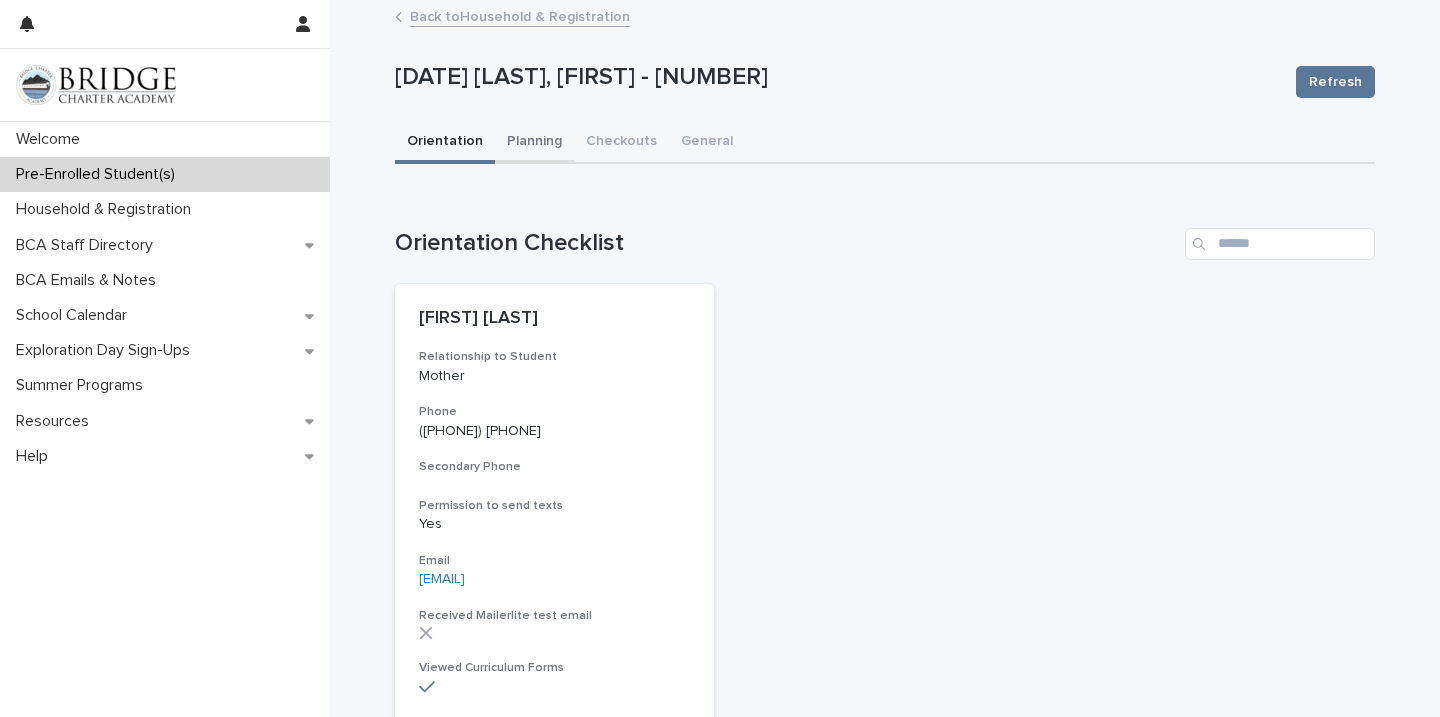 click on "Planning" at bounding box center [534, 143] 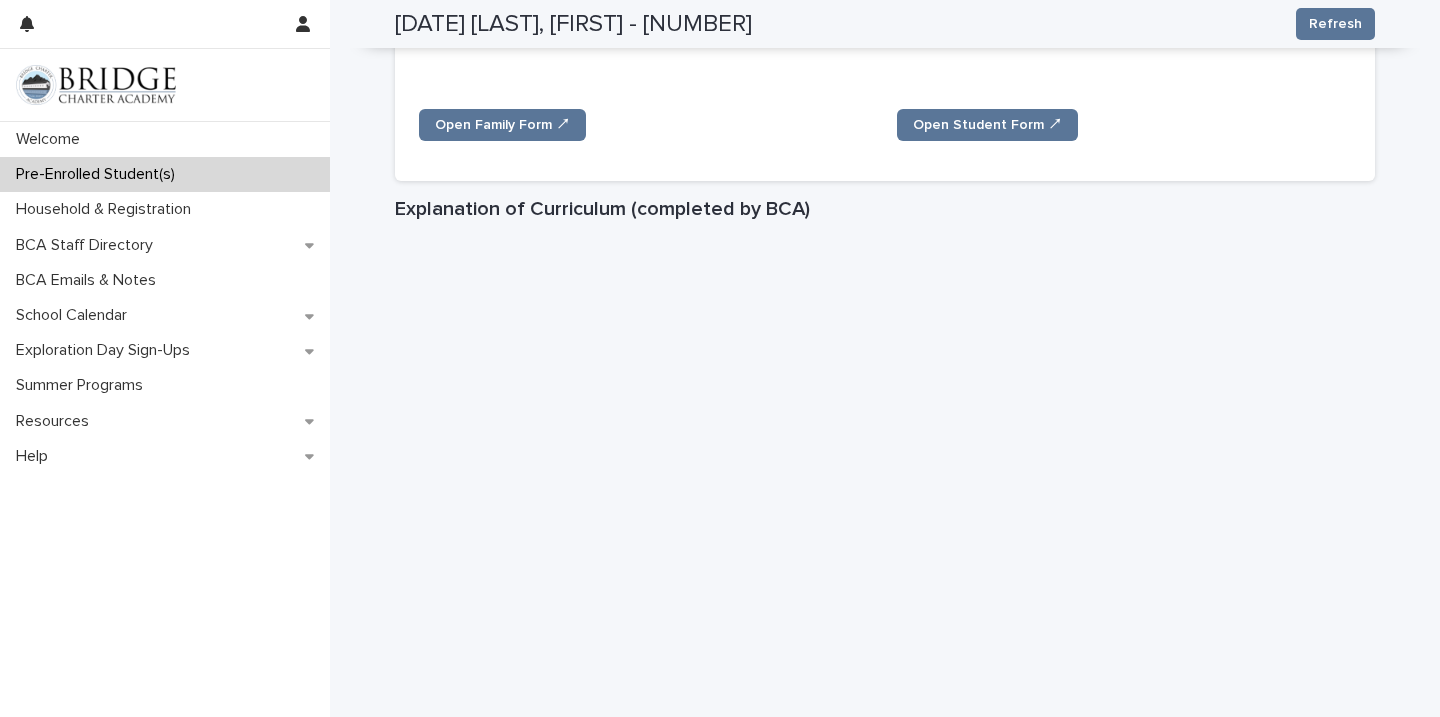 scroll, scrollTop: 0, scrollLeft: 0, axis: both 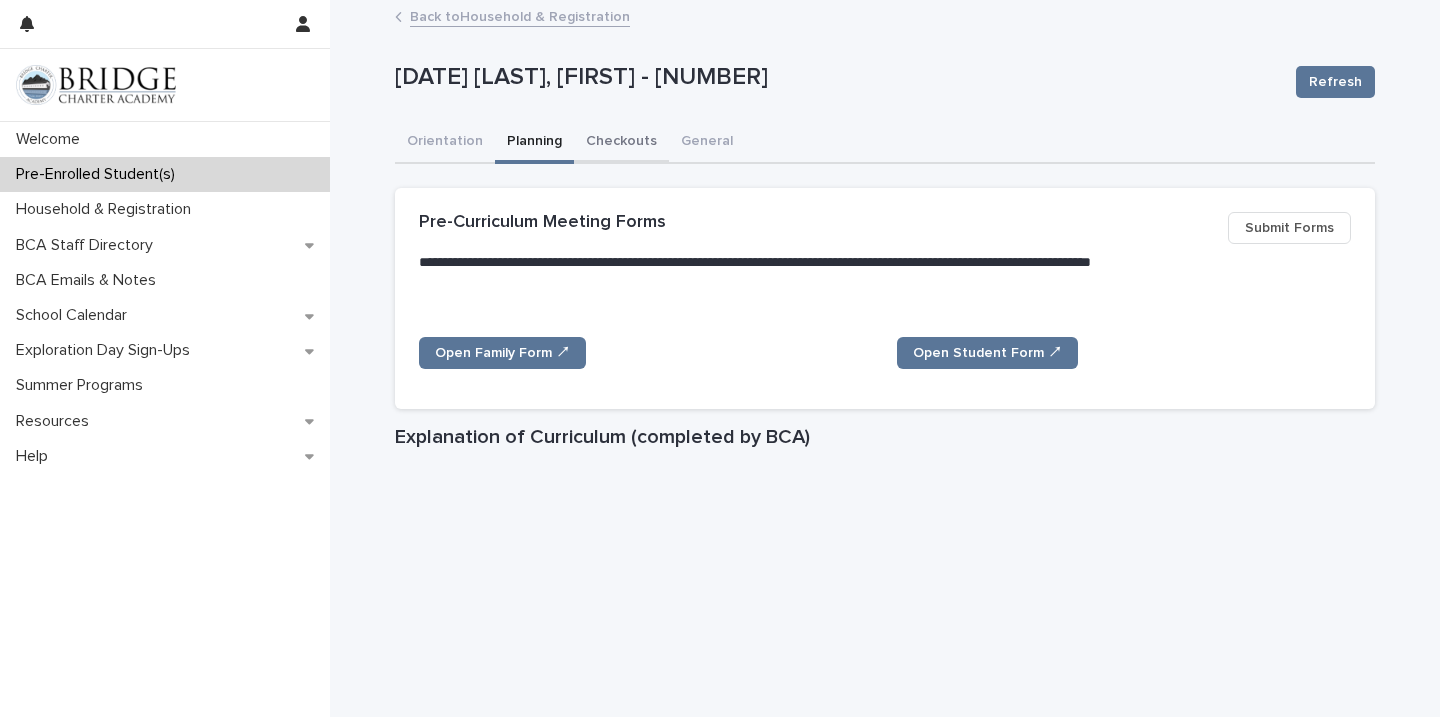 click on "Checkouts" at bounding box center [621, 143] 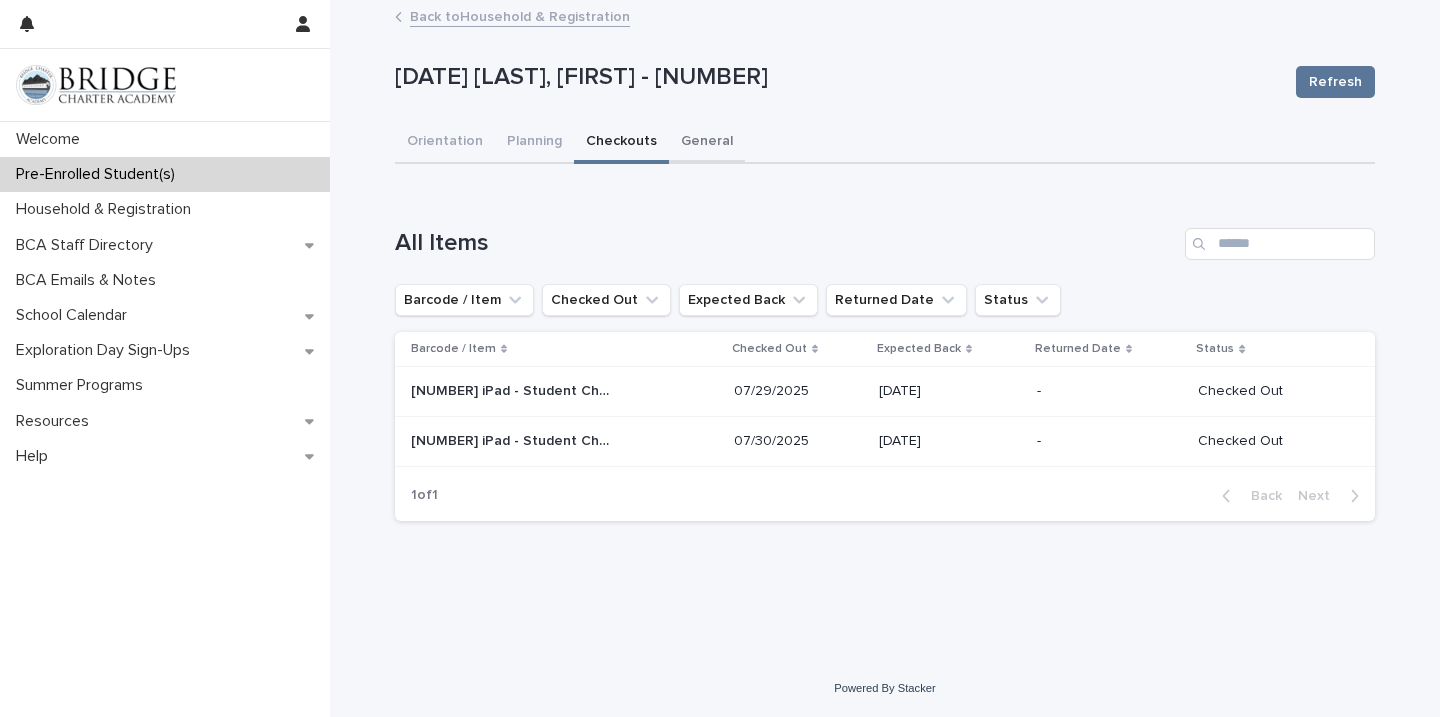 click on "General" at bounding box center (707, 143) 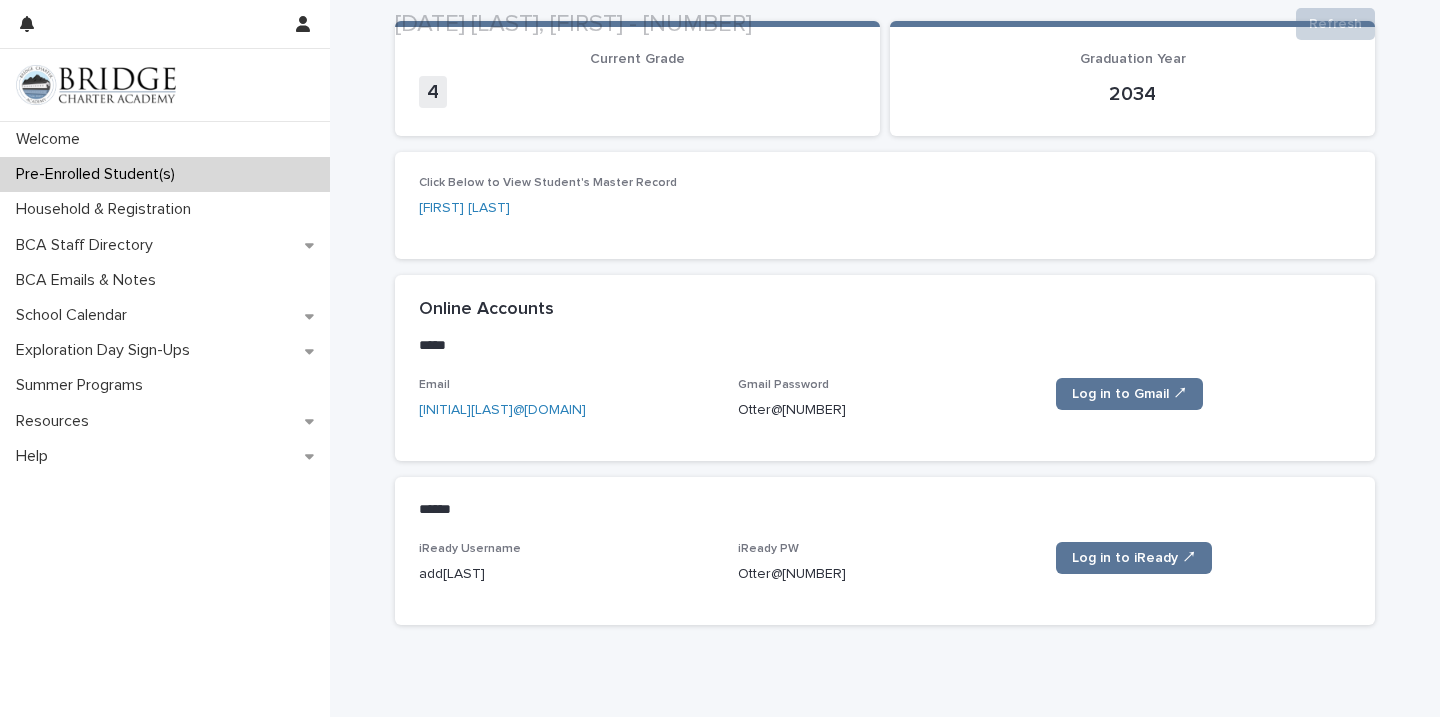 scroll, scrollTop: 342, scrollLeft: 0, axis: vertical 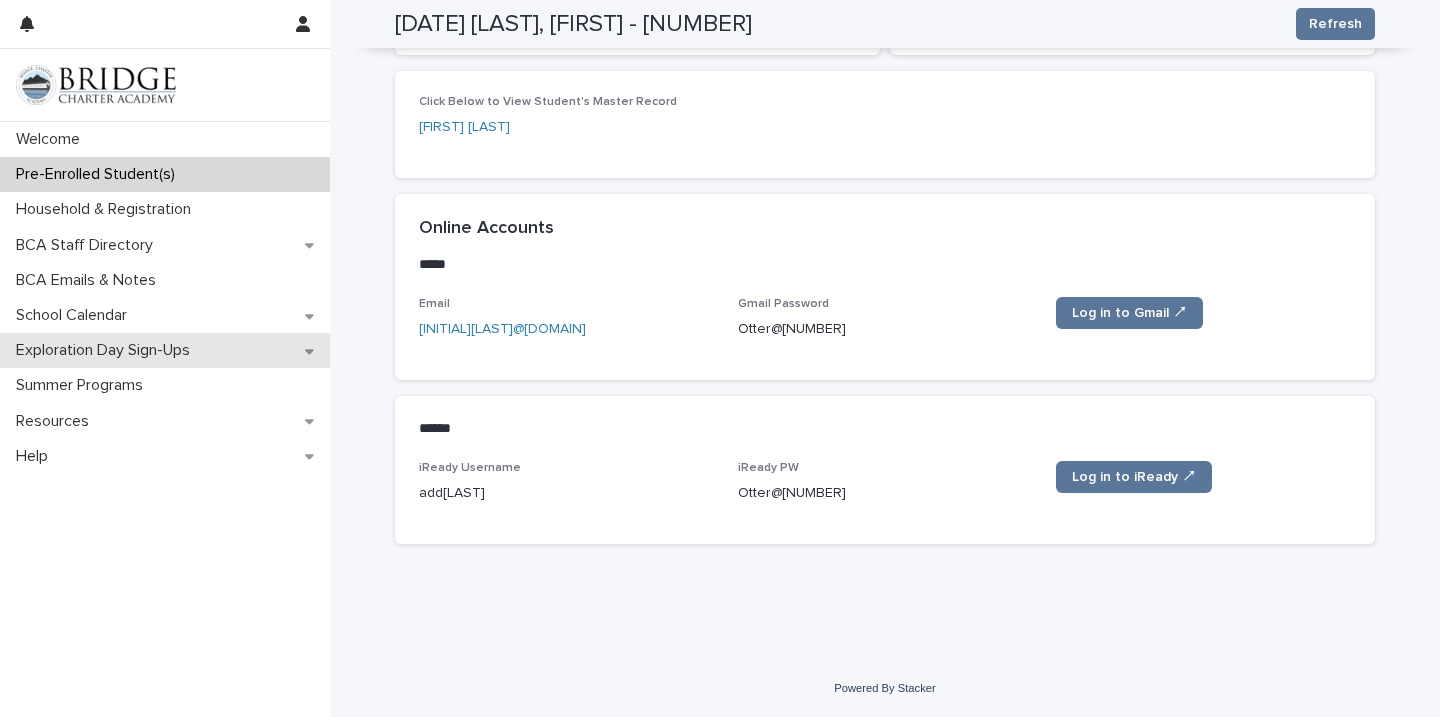 click on "Exploration Day Sign-Ups" at bounding box center [107, 350] 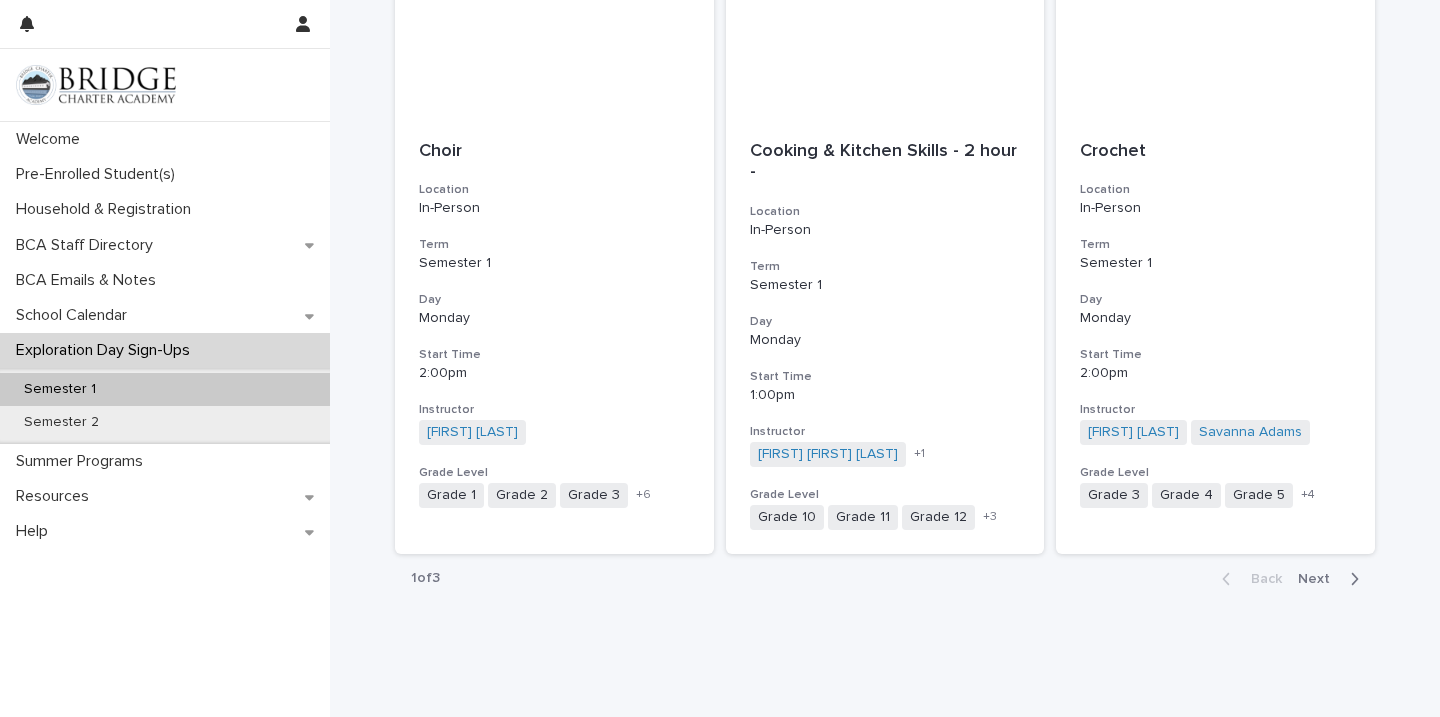 scroll, scrollTop: 2276, scrollLeft: 0, axis: vertical 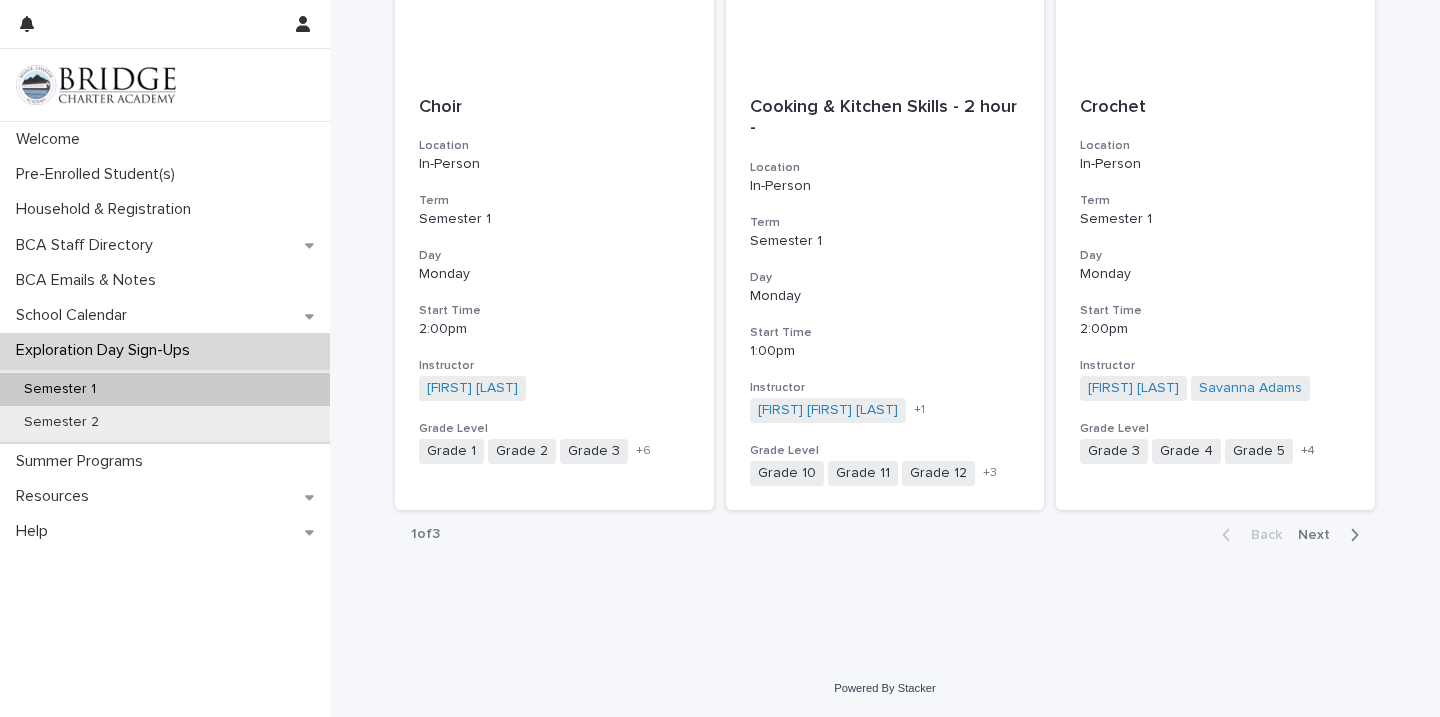 click on "Next" at bounding box center (1320, 535) 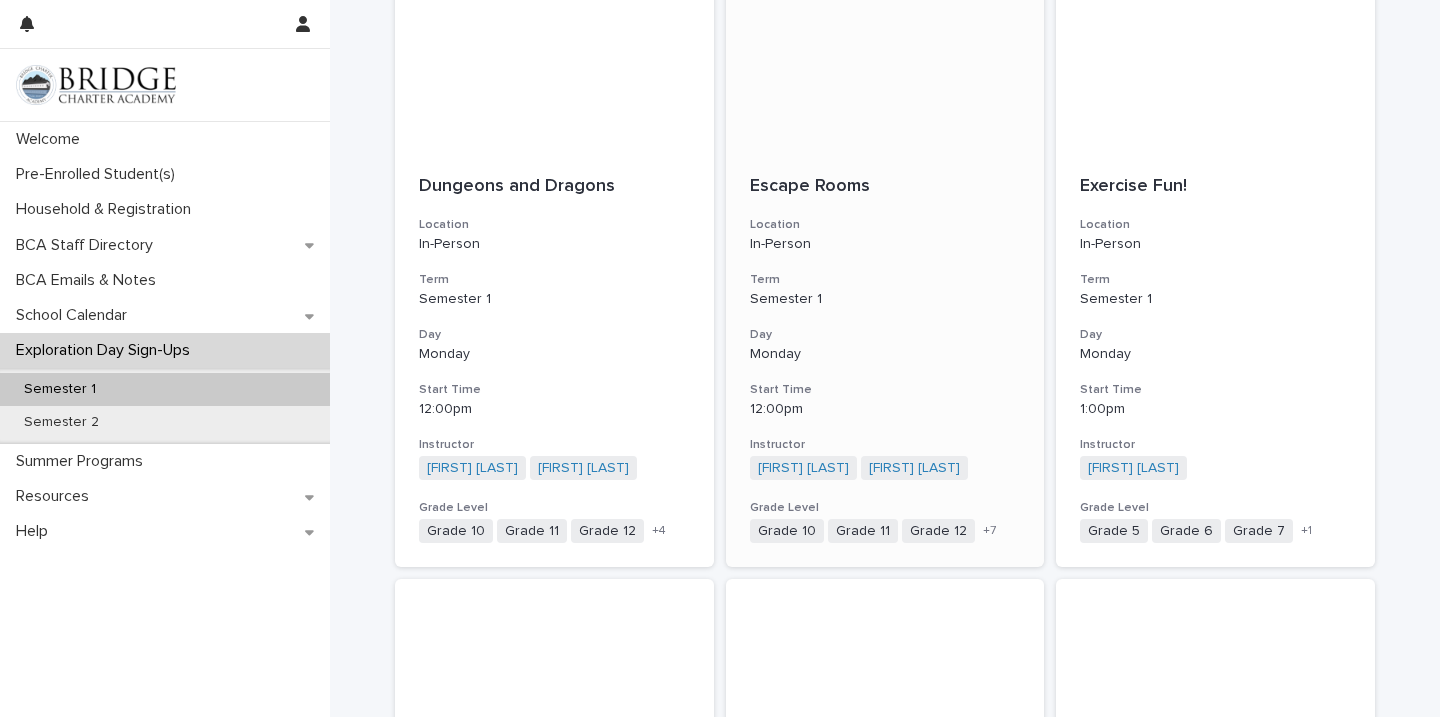 scroll, scrollTop: 388, scrollLeft: 0, axis: vertical 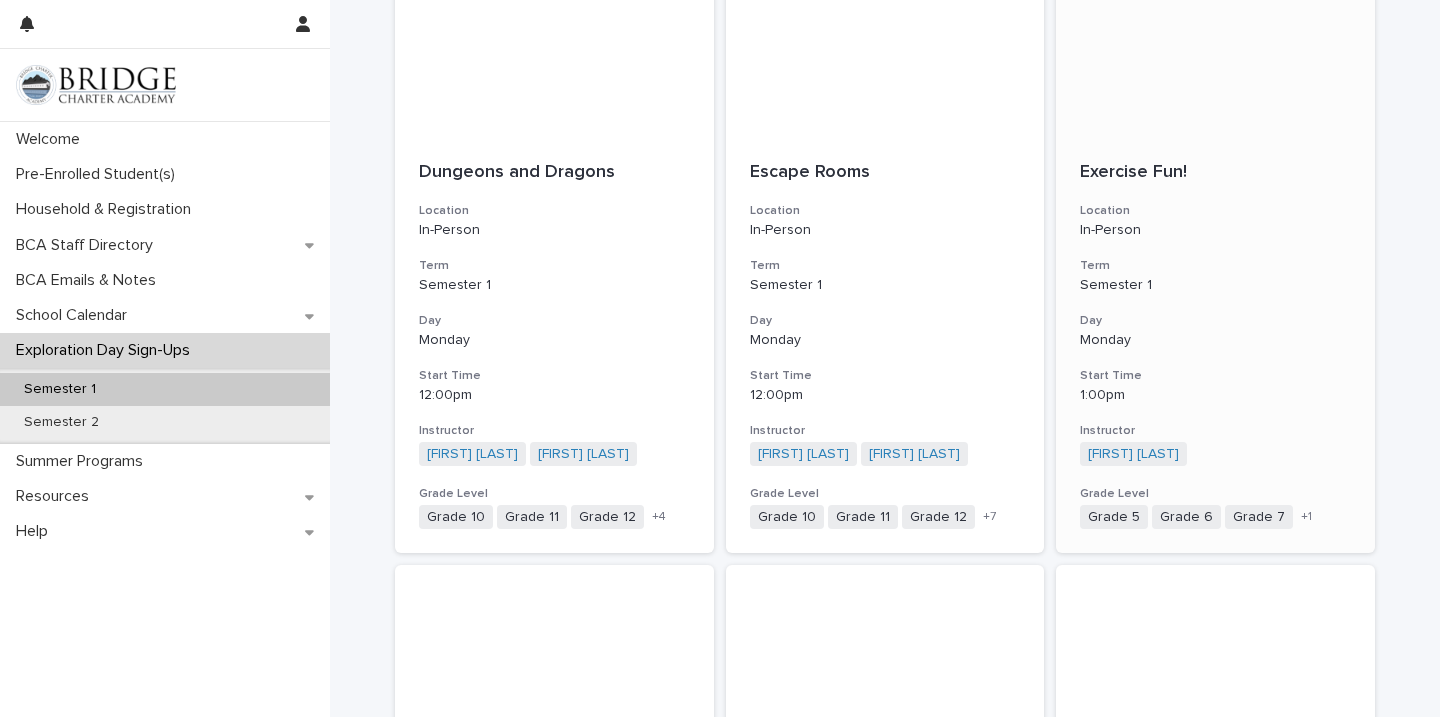 click on "Exercise Fun! Location In-Person Term Semester 1 Day Monday Start Time 1:00pm Instructor [FIRST] [LAST] + 0 Grade Level Grade 5 Grade 6 Grade 7 Grade 8 + 1" at bounding box center [1215, 346] 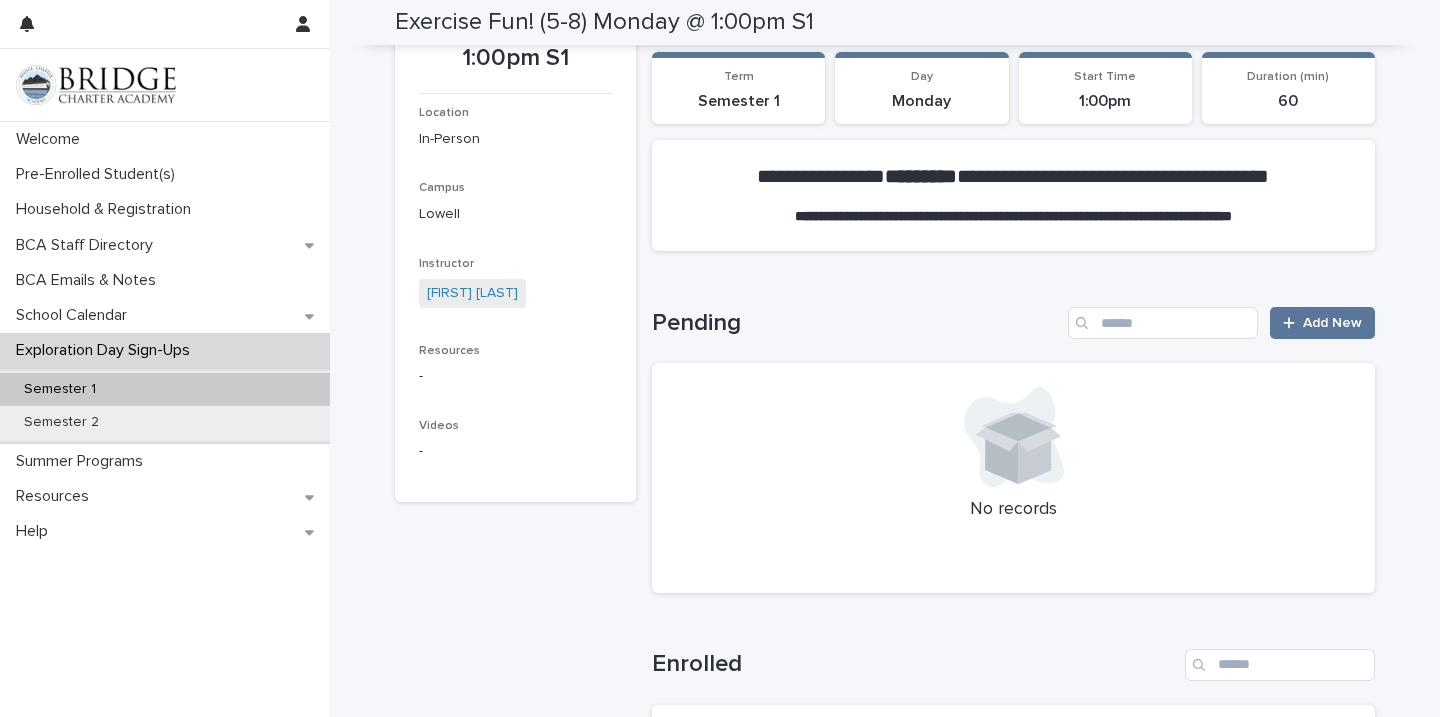 scroll, scrollTop: 239, scrollLeft: 0, axis: vertical 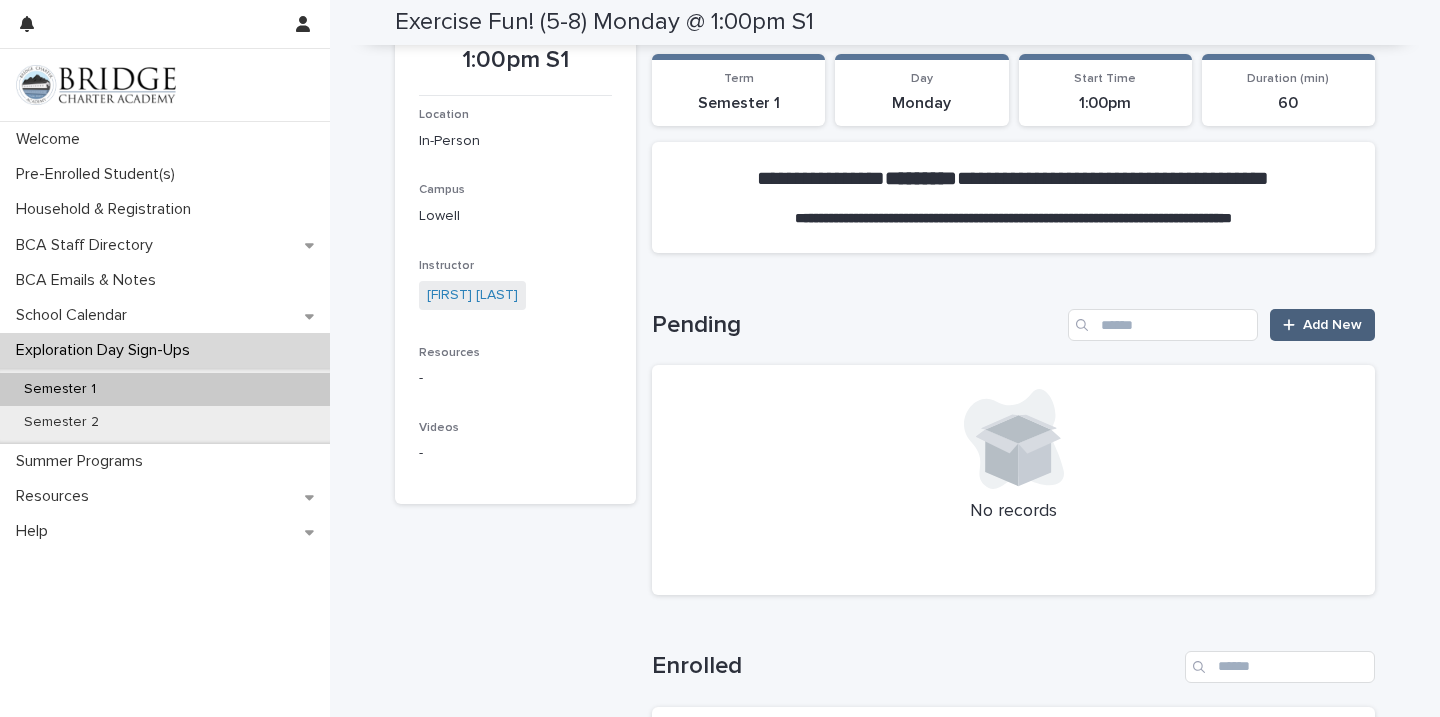 click 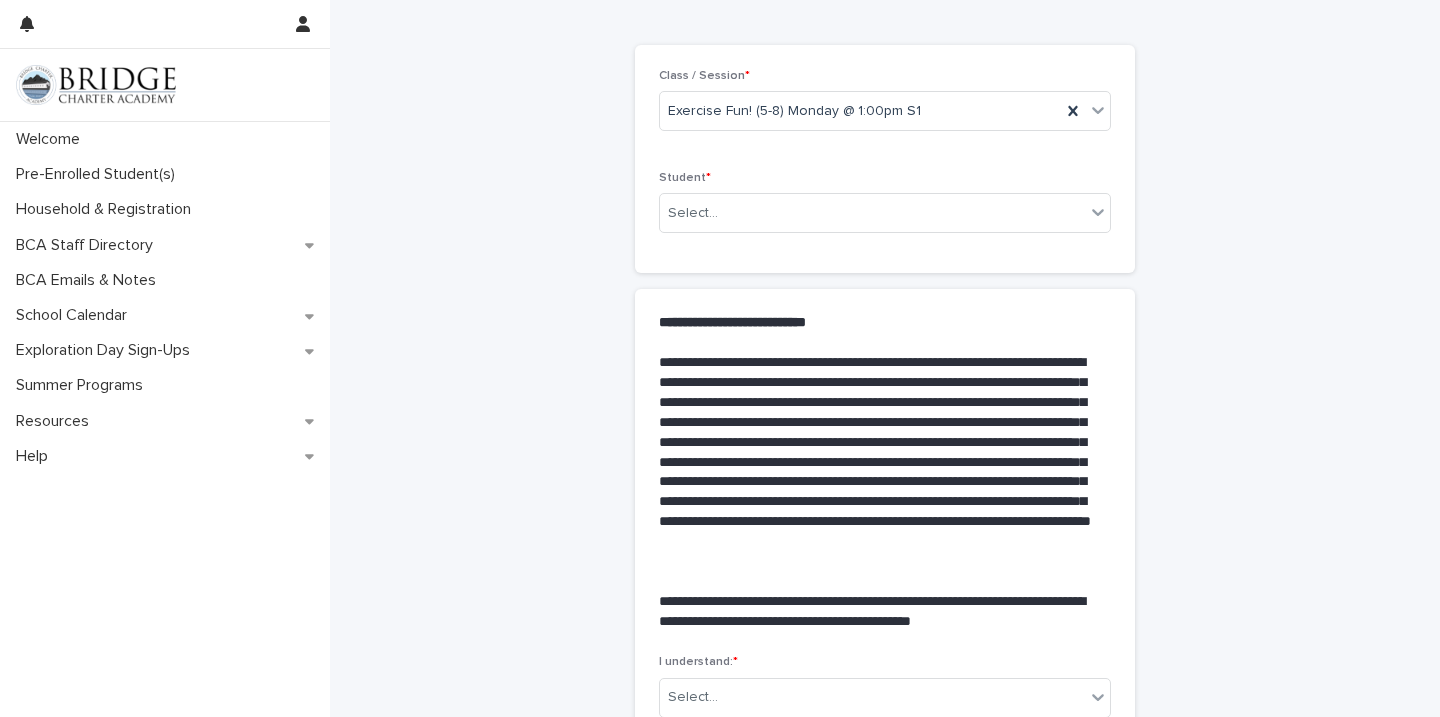 scroll, scrollTop: 0, scrollLeft: 0, axis: both 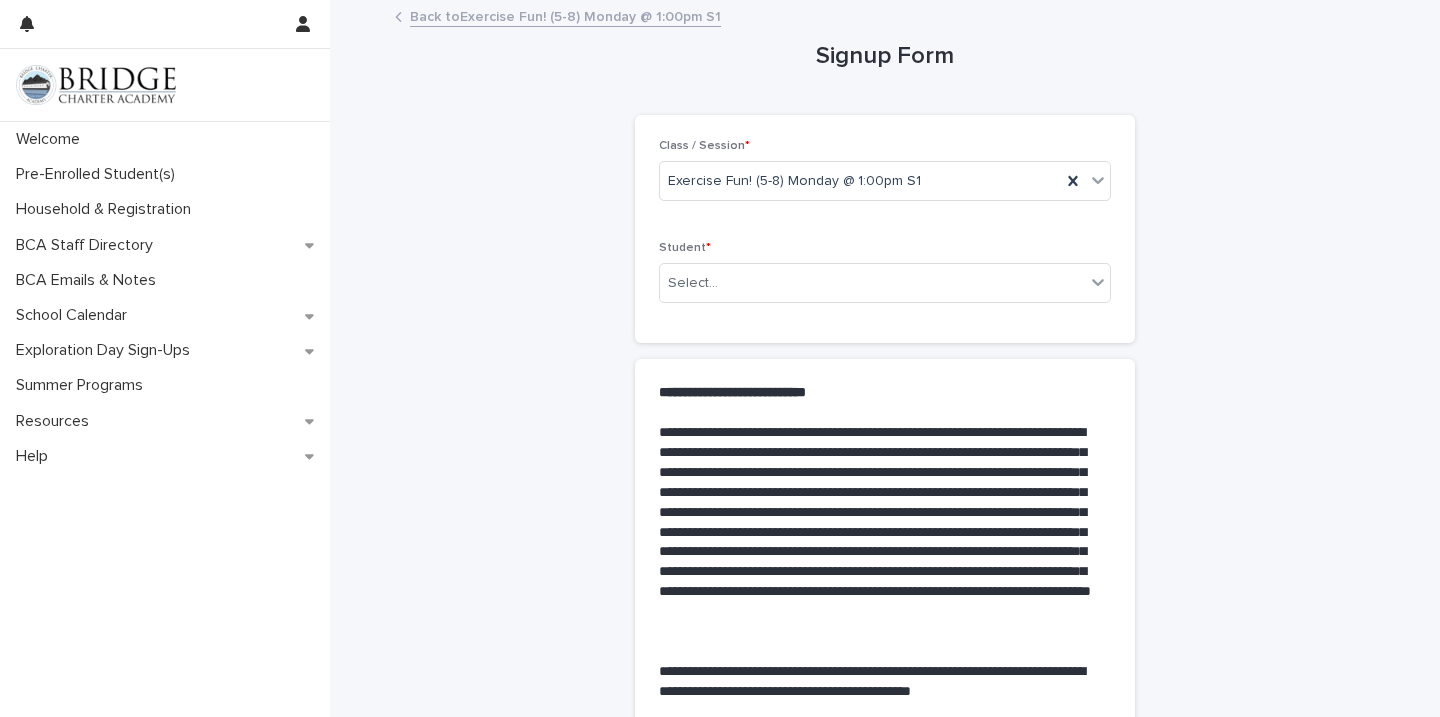 click on "Select..." at bounding box center [872, 283] 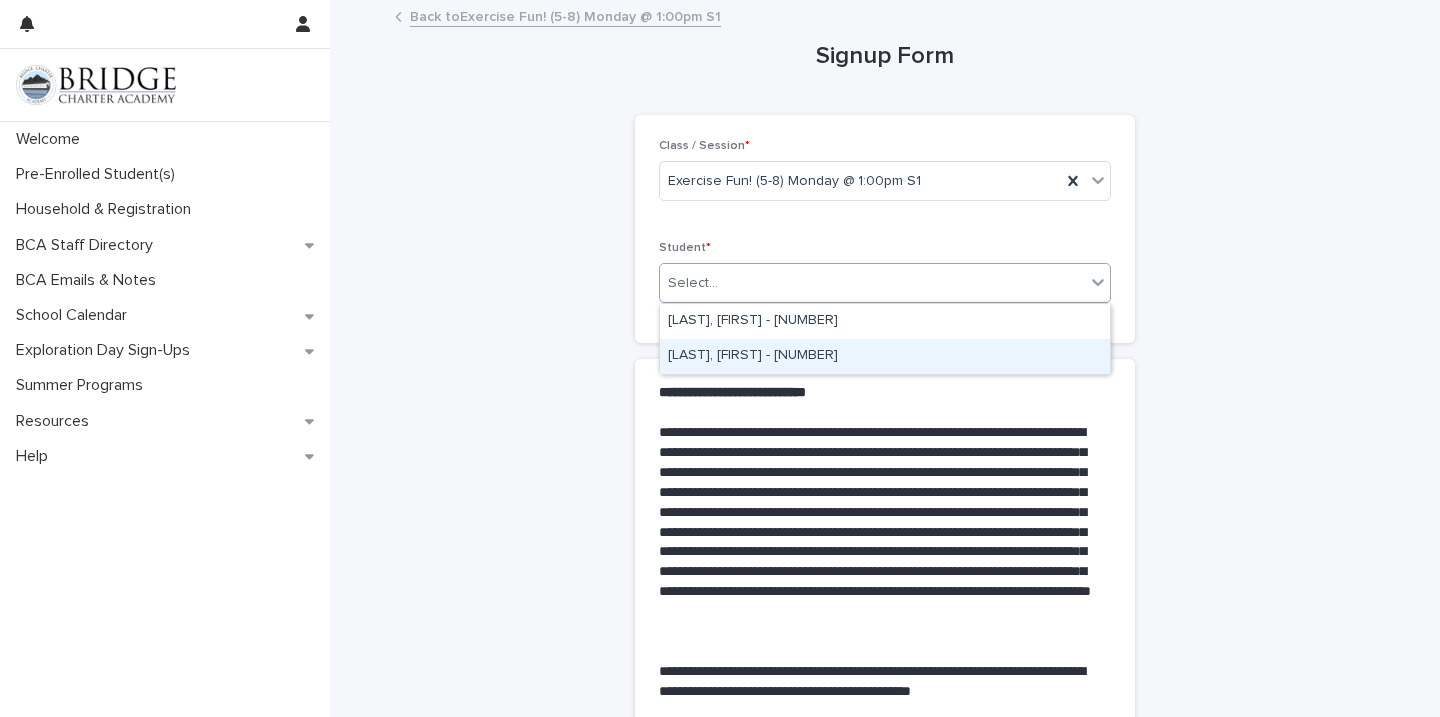 click on "[LAST], [FIRST] - [NUMBER]" at bounding box center (885, 356) 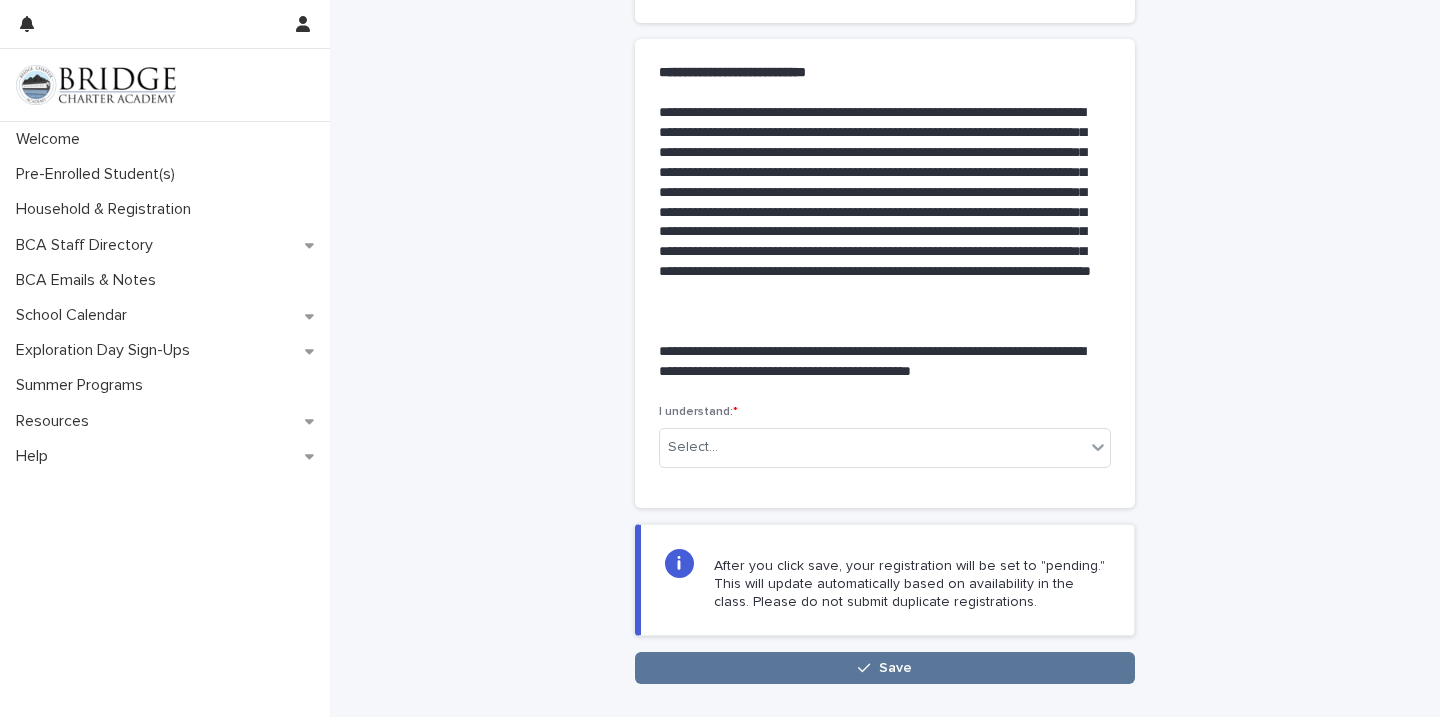 scroll, scrollTop: 322, scrollLeft: 0, axis: vertical 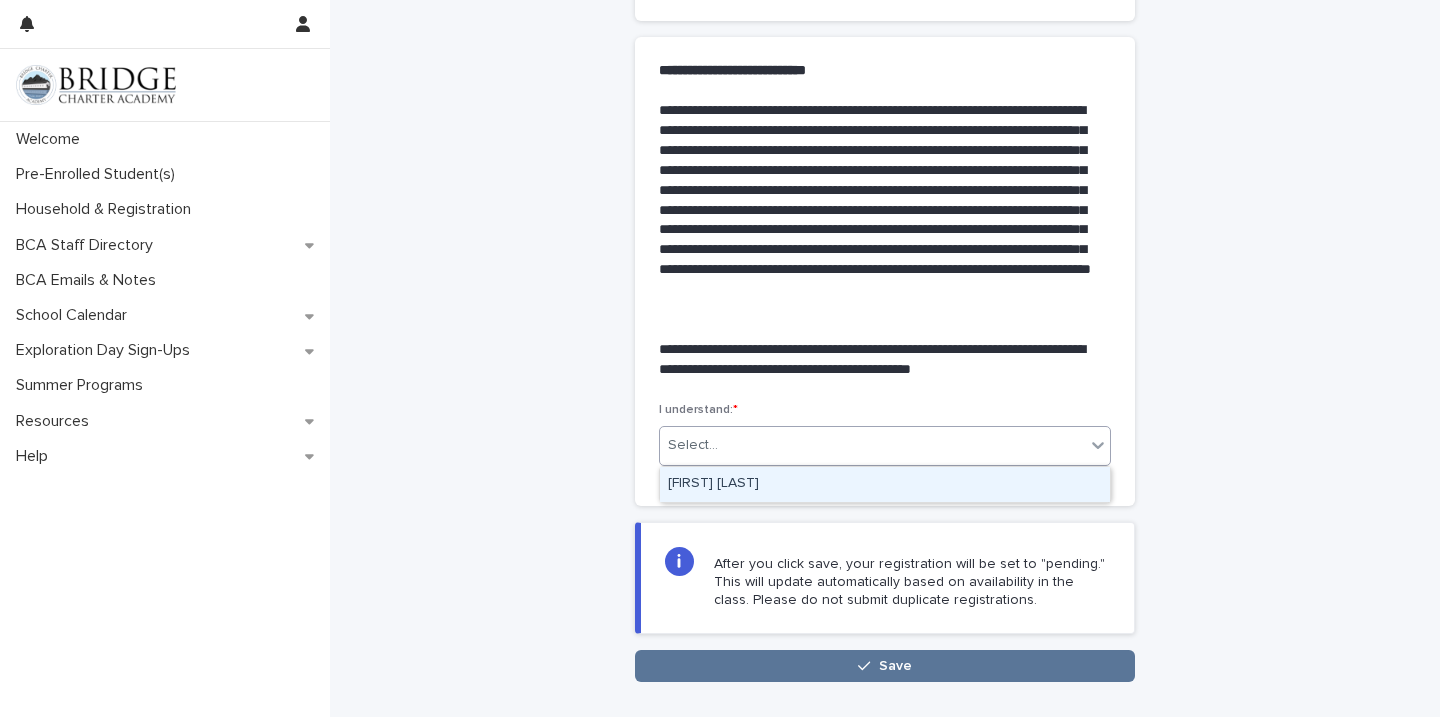 click on "Select..." at bounding box center (872, 445) 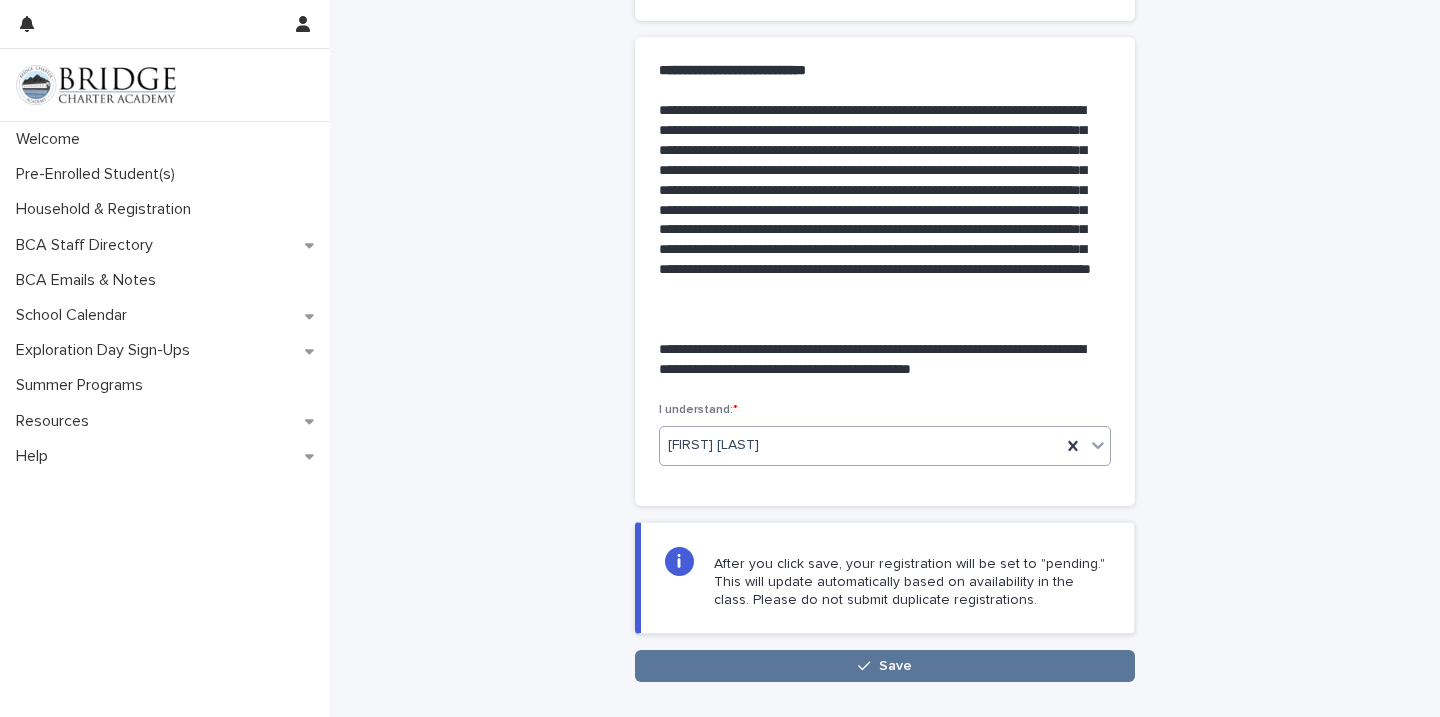 scroll, scrollTop: 443, scrollLeft: 0, axis: vertical 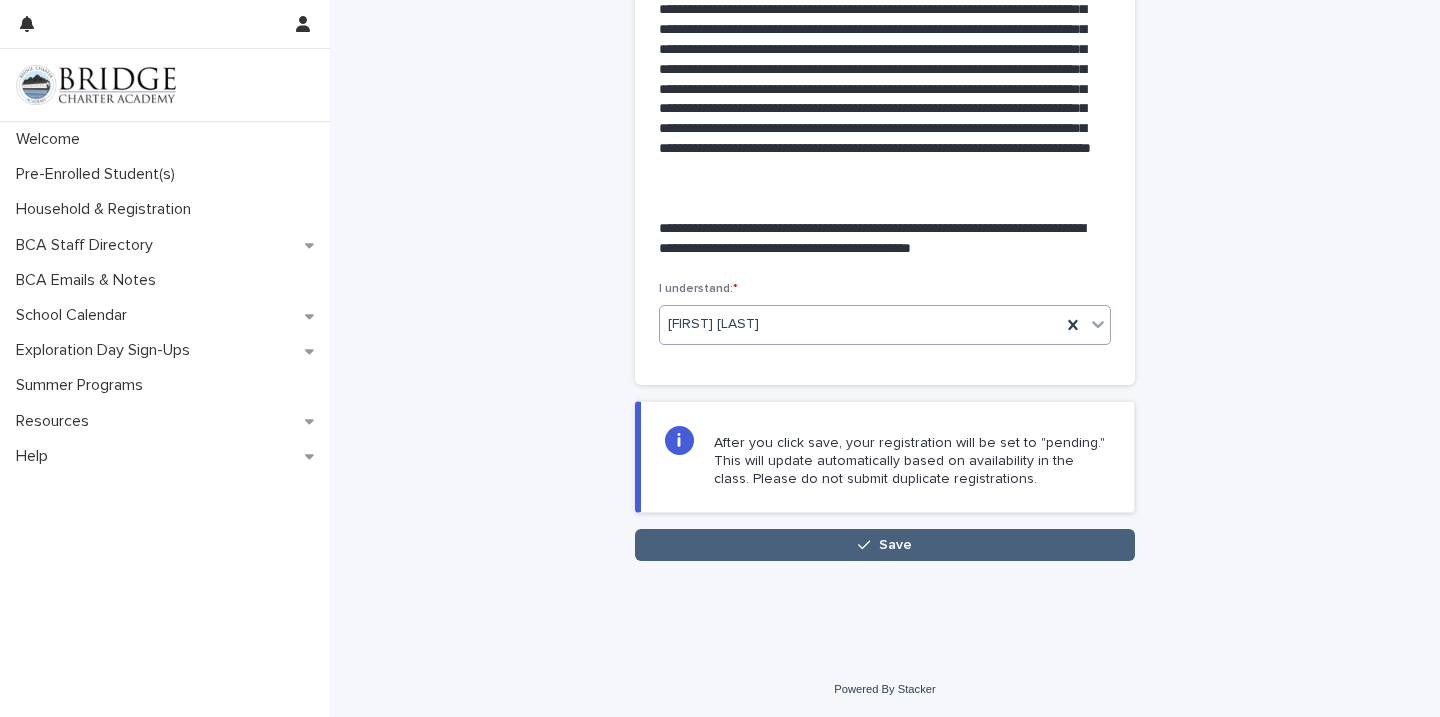 click on "Save" at bounding box center [885, 545] 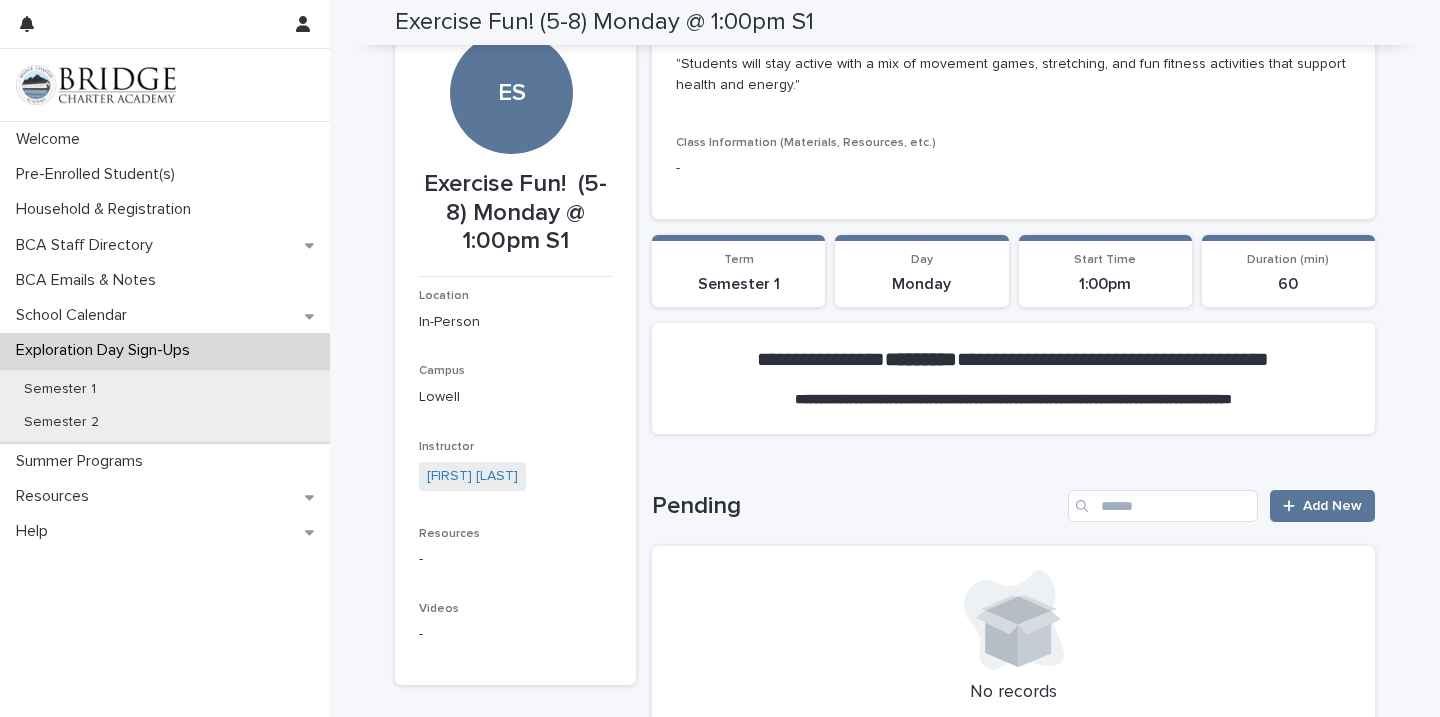 scroll, scrollTop: 0, scrollLeft: 0, axis: both 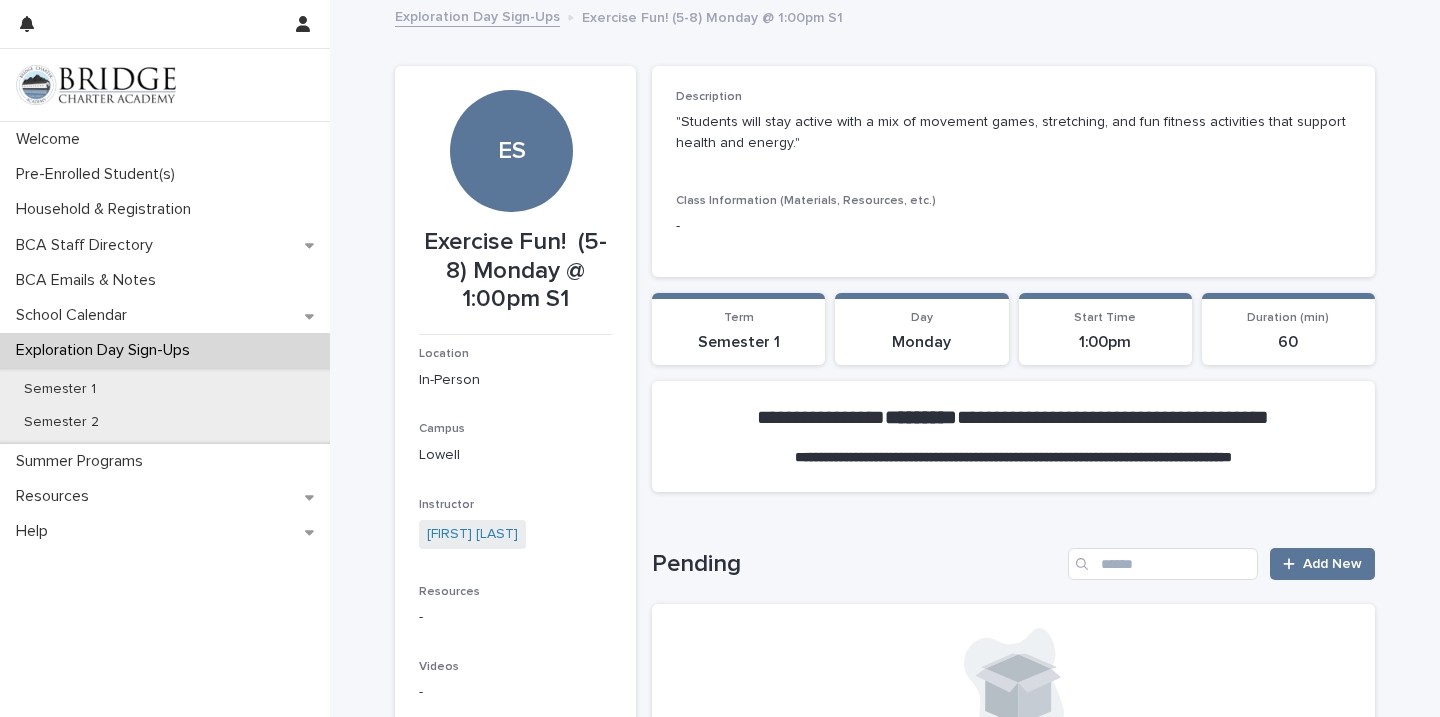 click on "Exploration Day Sign-Ups" at bounding box center [107, 350] 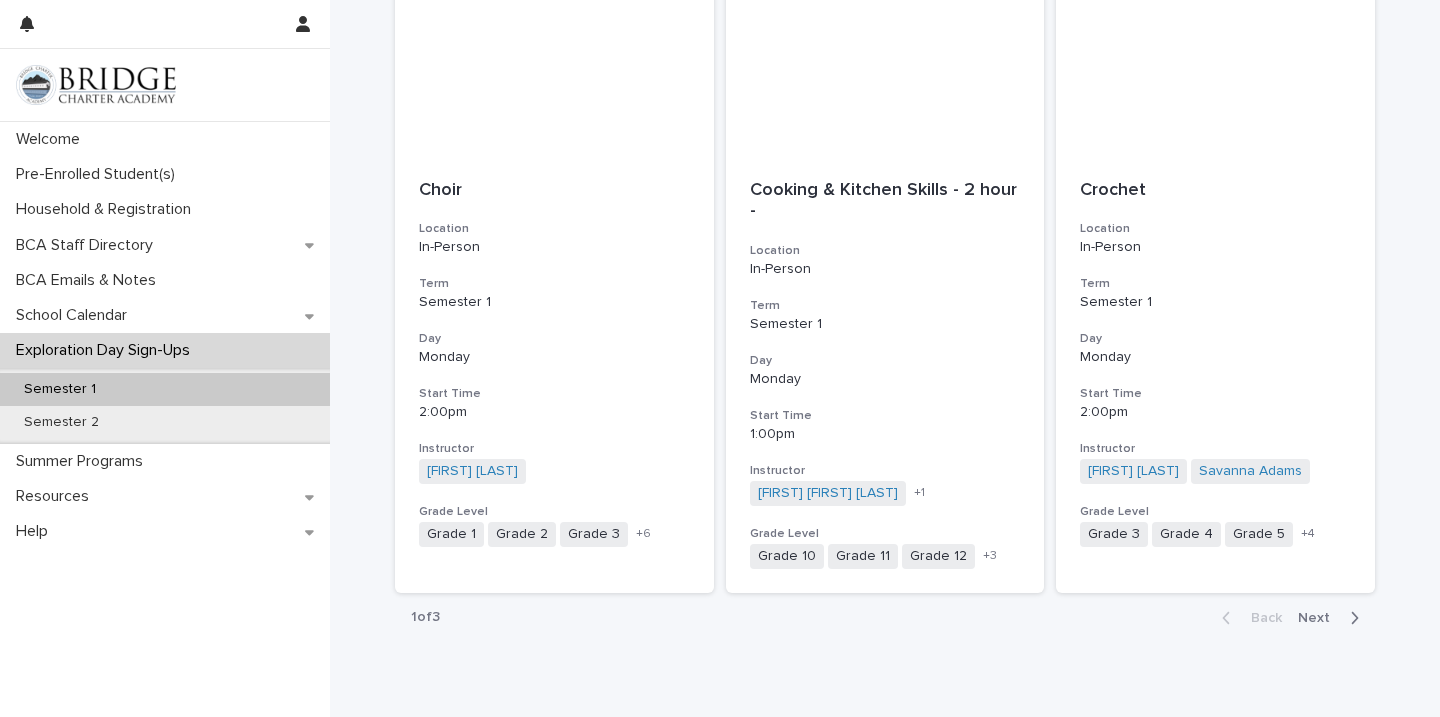 scroll, scrollTop: 2276, scrollLeft: 0, axis: vertical 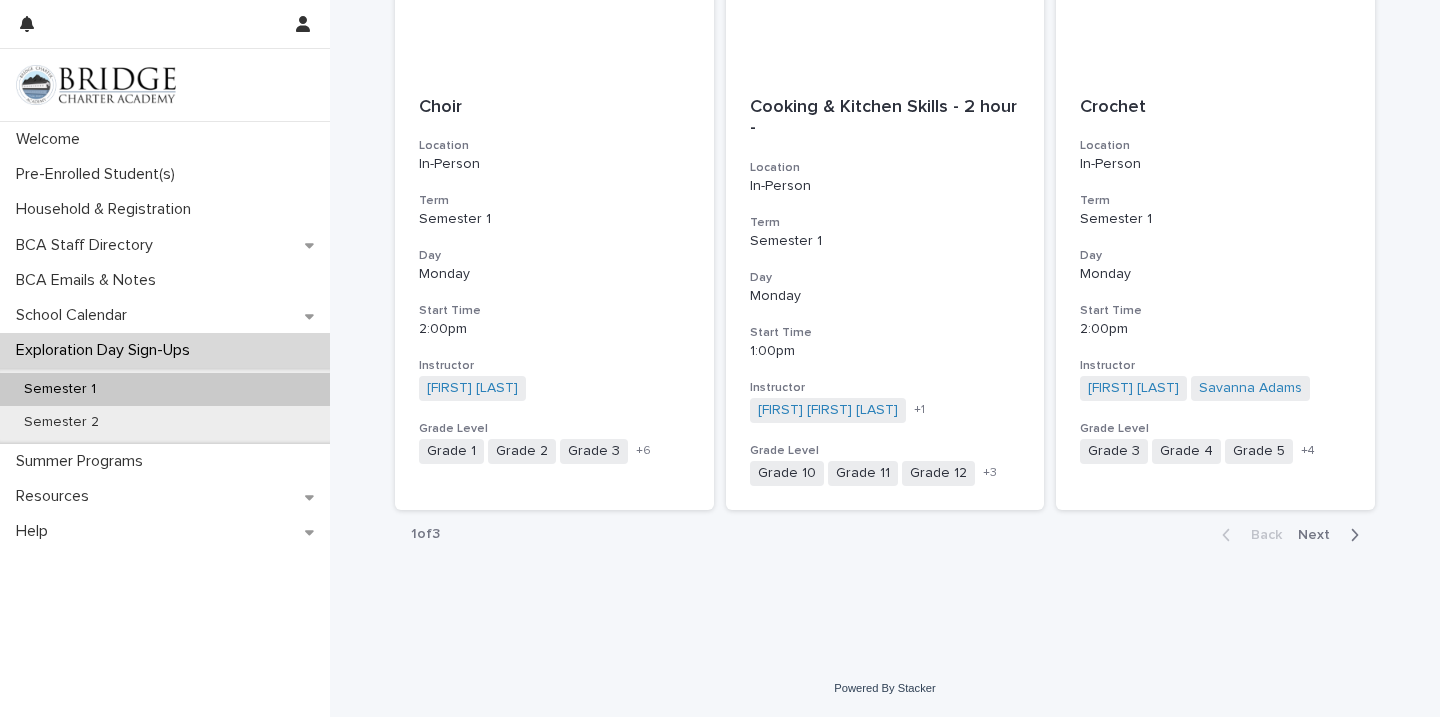 click on "Next" at bounding box center (1320, 535) 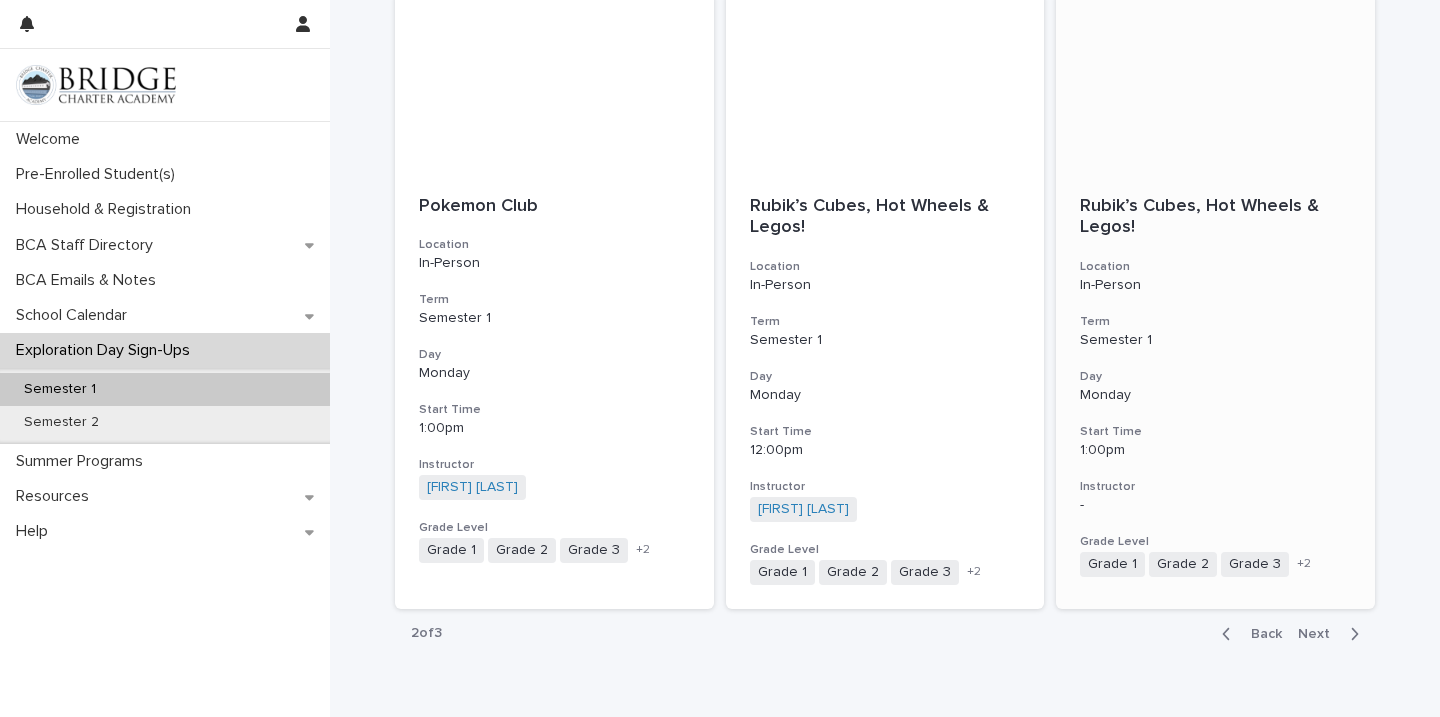 scroll, scrollTop: 2178, scrollLeft: 0, axis: vertical 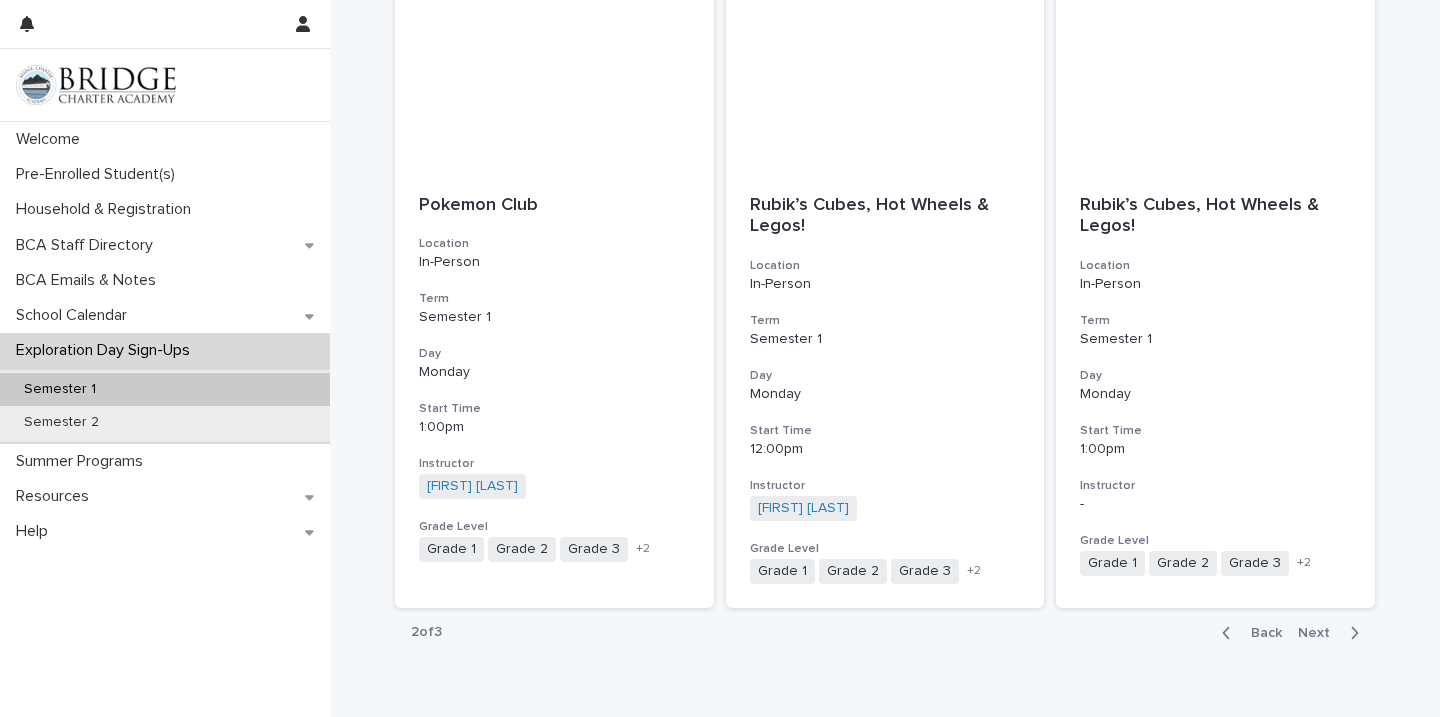 click on "Next" at bounding box center [1320, 633] 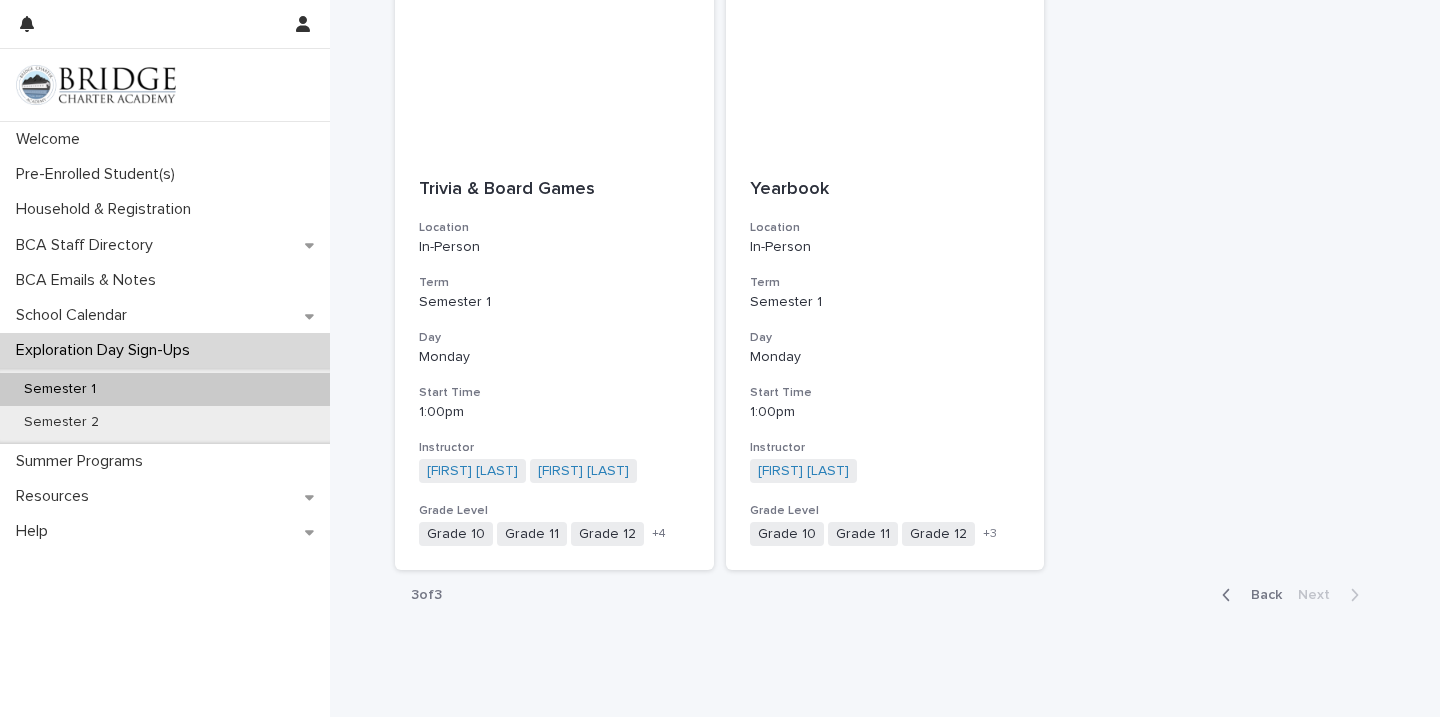 scroll, scrollTop: 432, scrollLeft: 0, axis: vertical 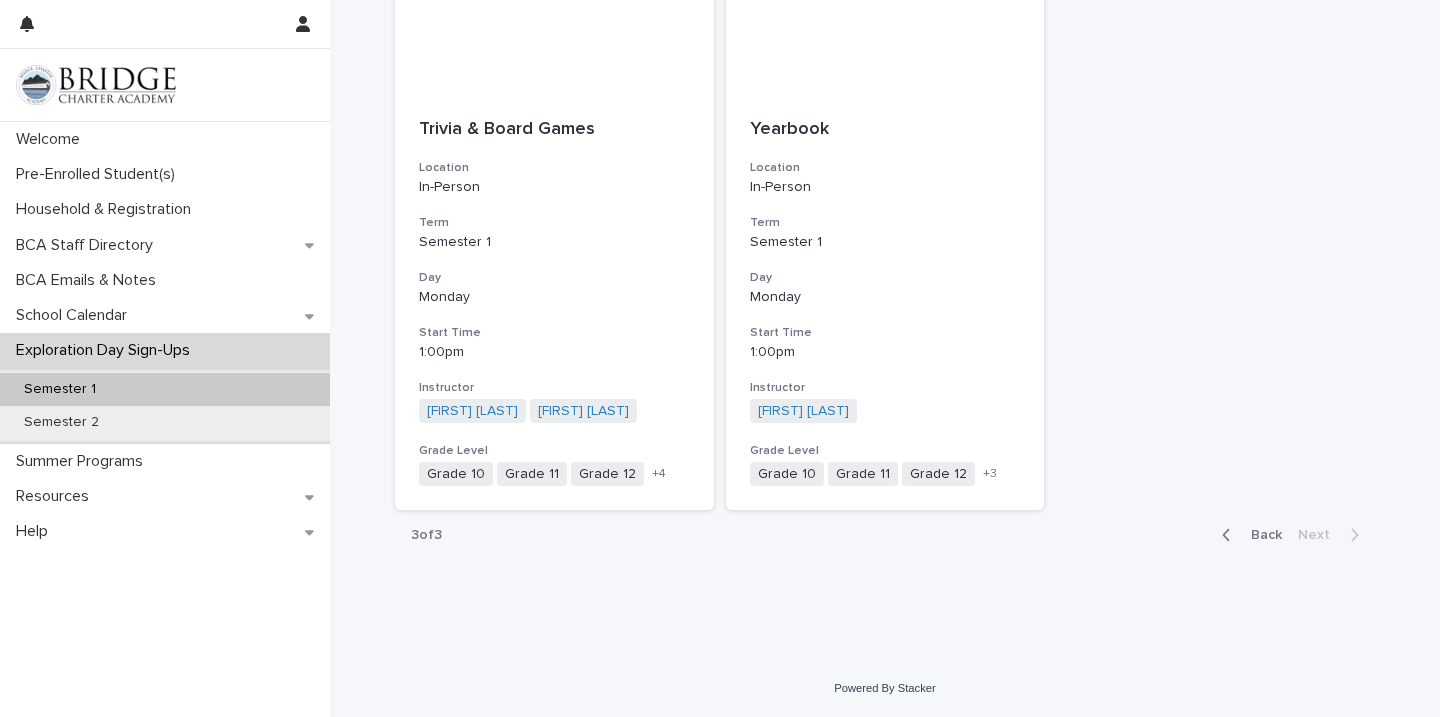 click on "Back" at bounding box center [1260, 535] 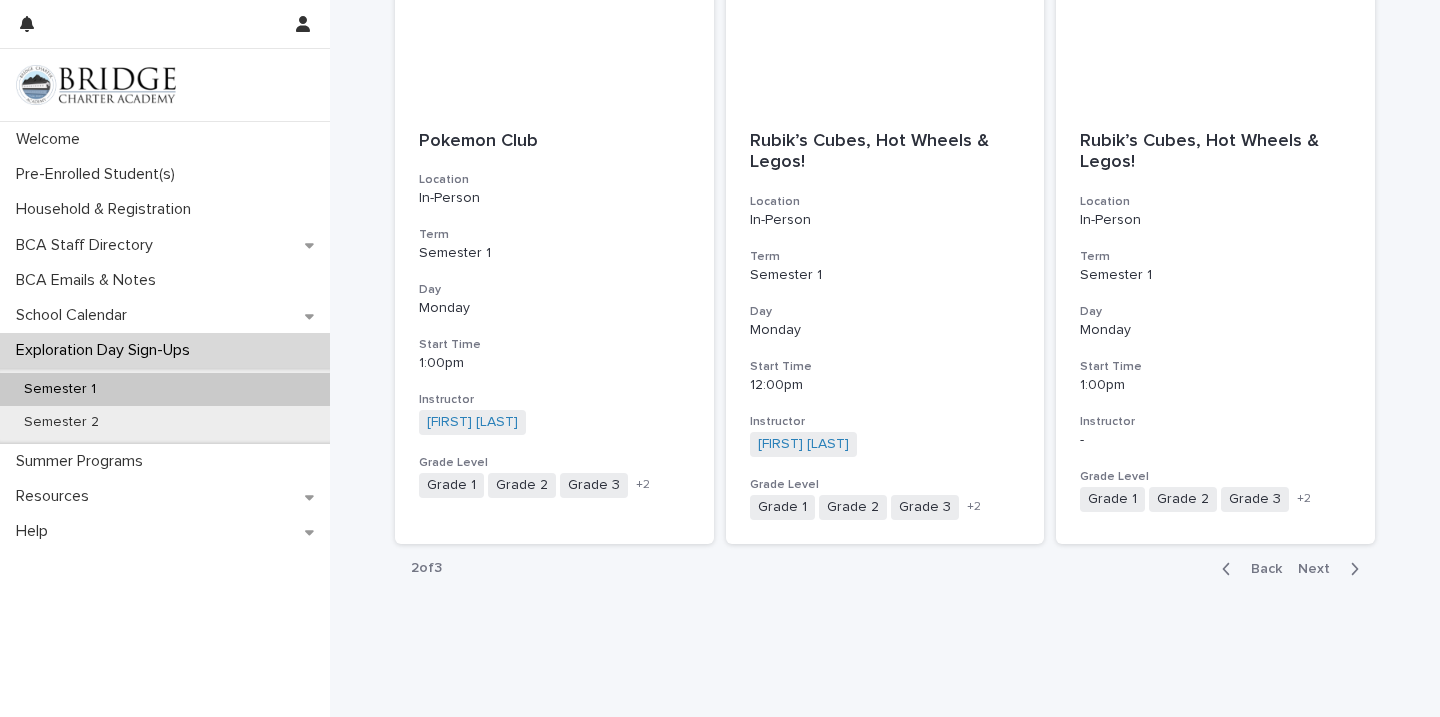 scroll, scrollTop: 2244, scrollLeft: 0, axis: vertical 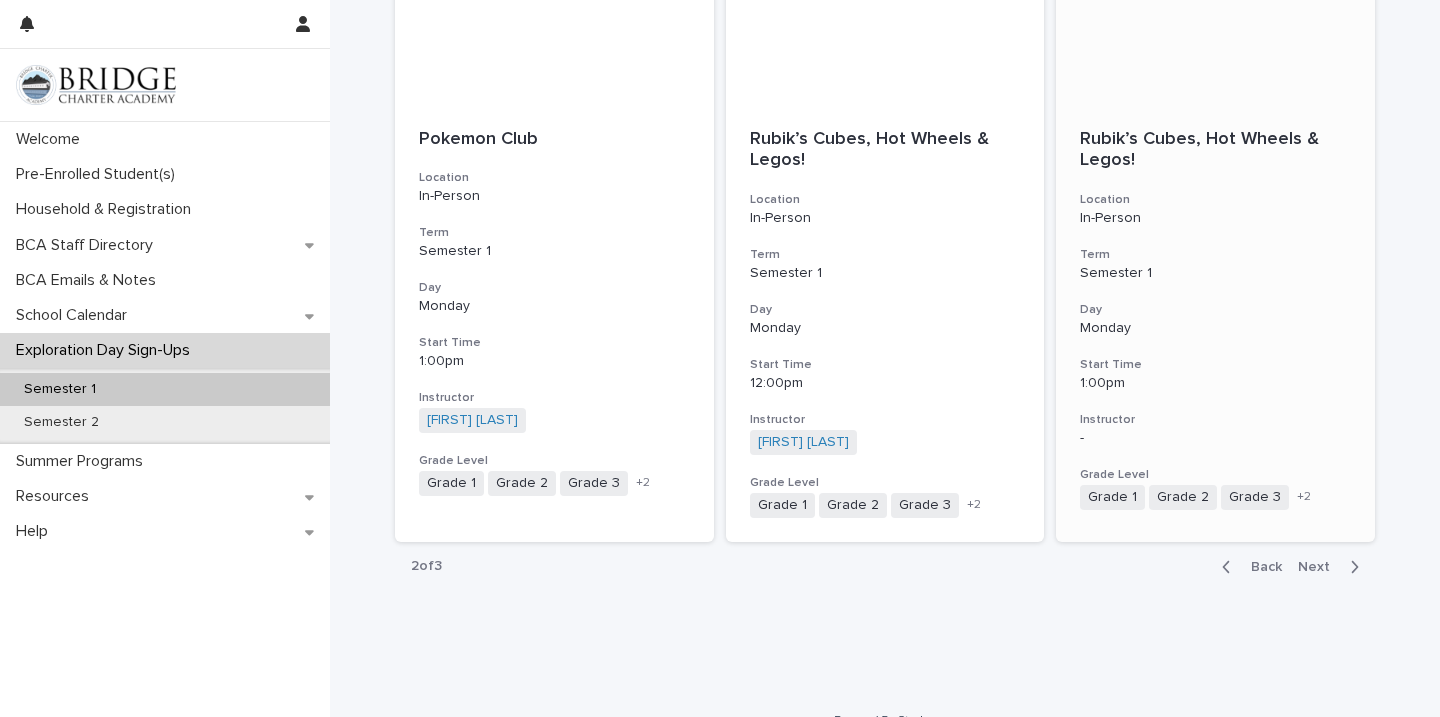 click on "1:00pm" at bounding box center [1215, 383] 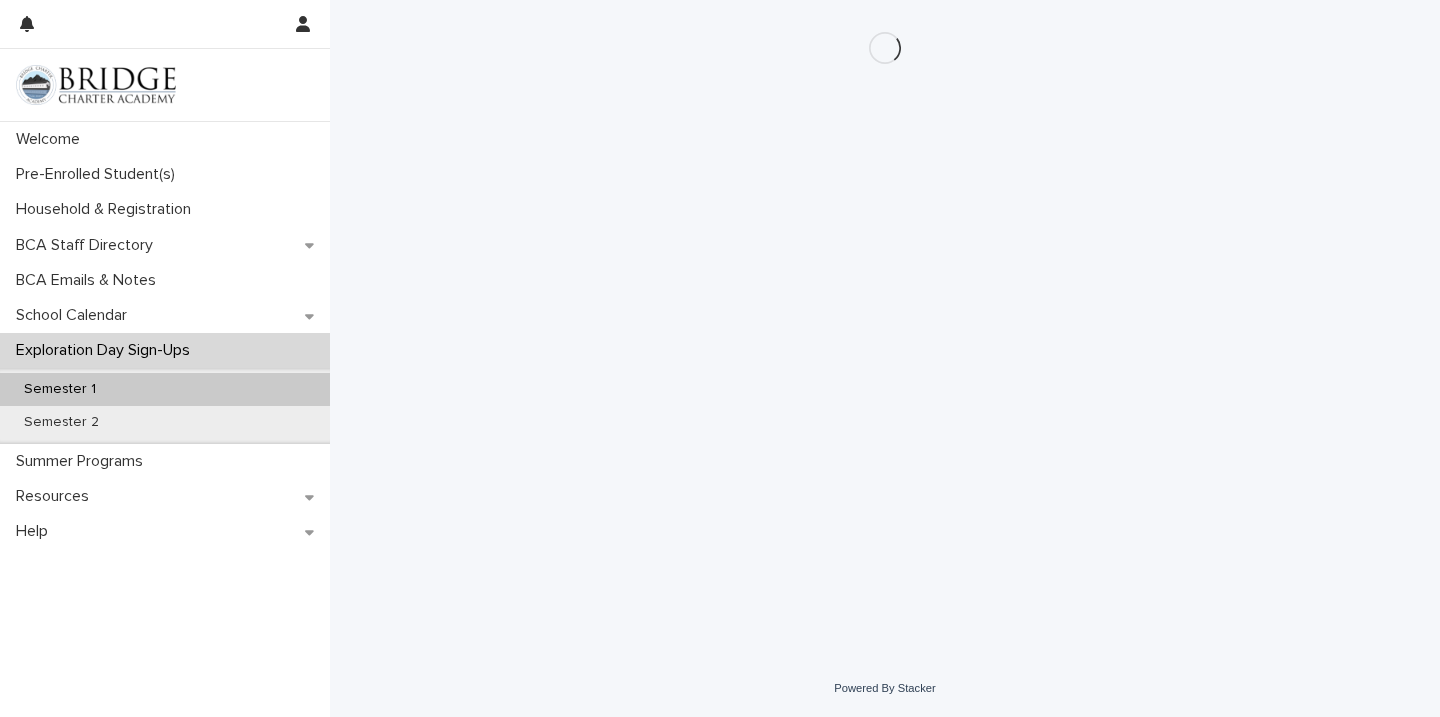 scroll, scrollTop: 0, scrollLeft: 0, axis: both 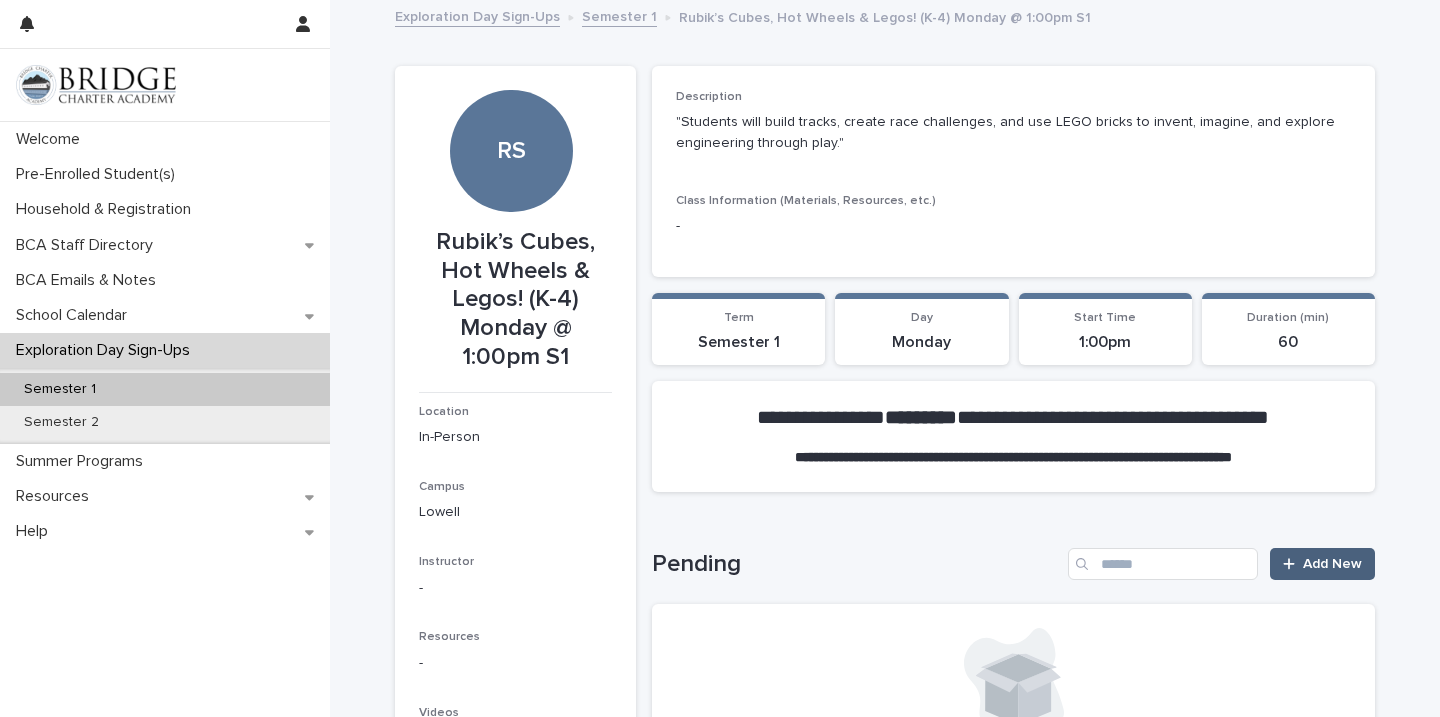 click at bounding box center [1293, 564] 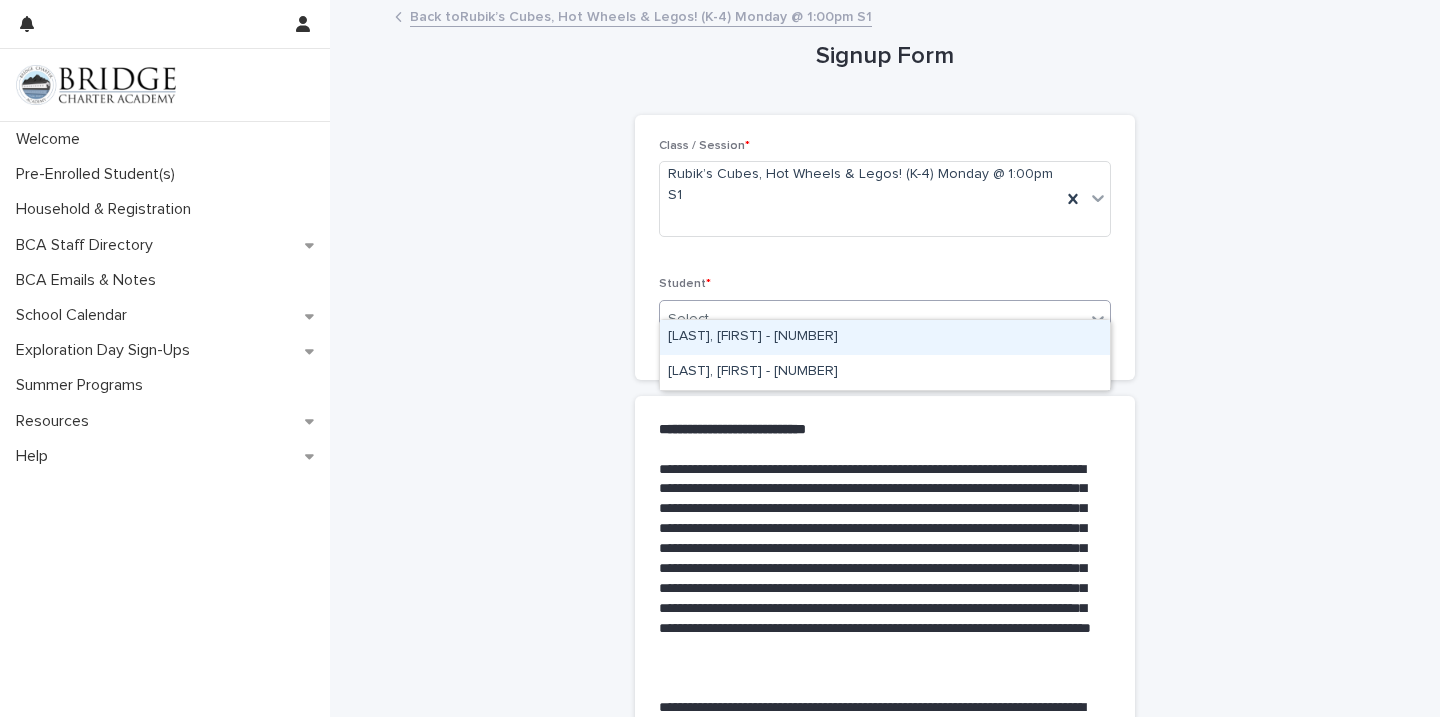 click on "Select..." at bounding box center [872, 319] 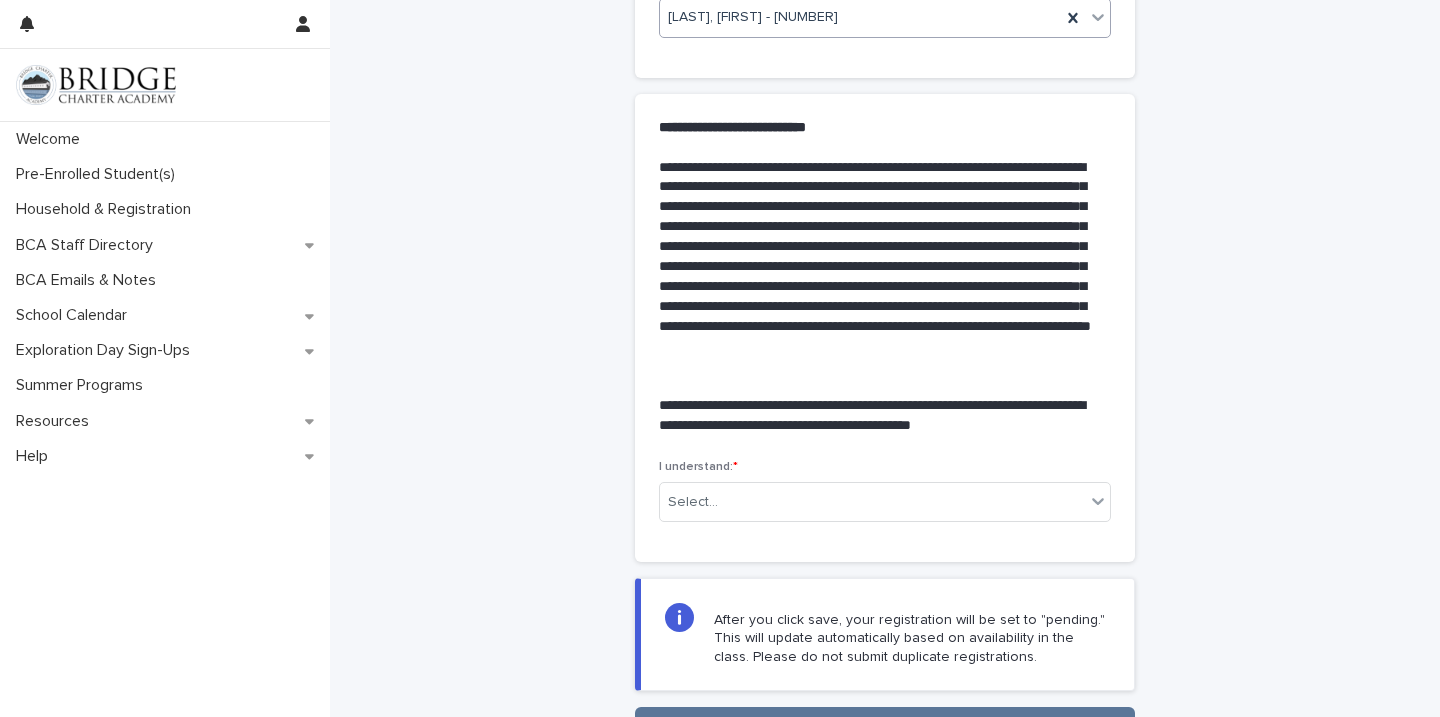 scroll, scrollTop: 459, scrollLeft: 0, axis: vertical 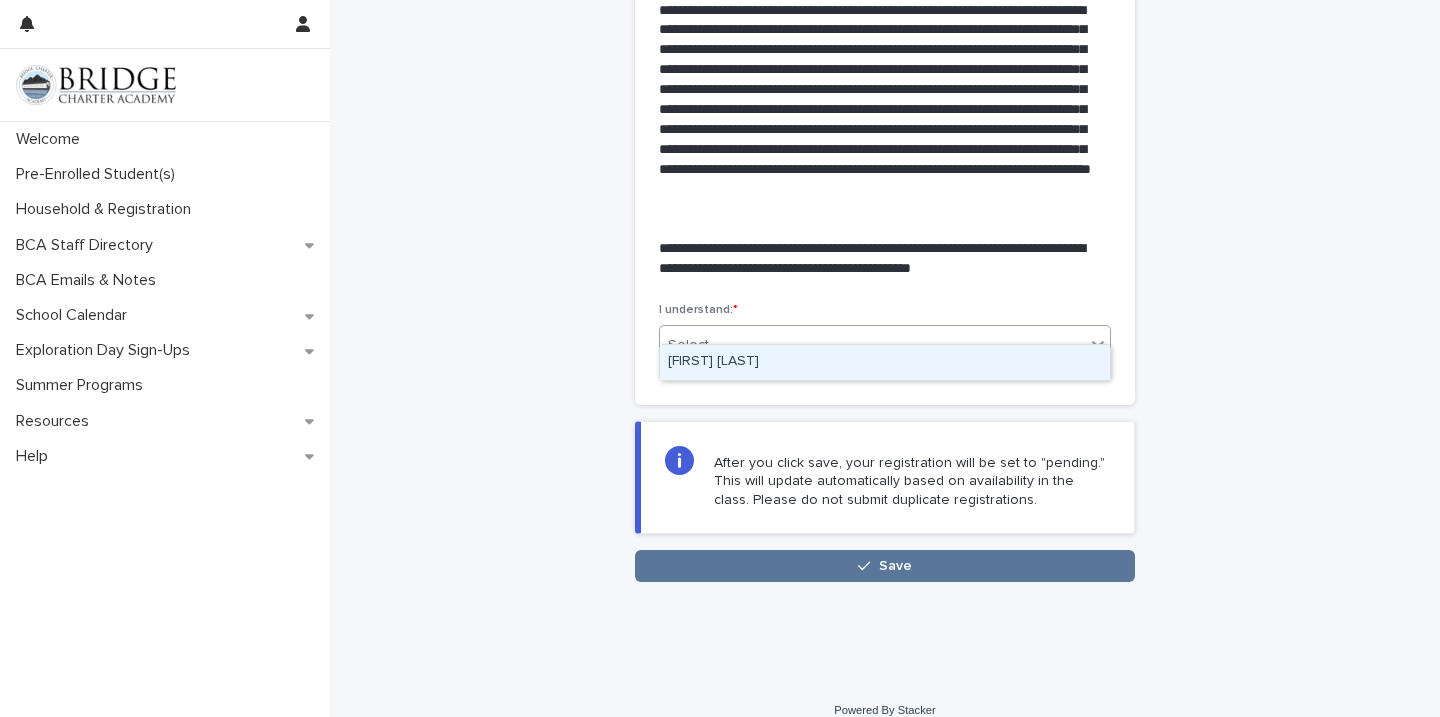 click on "Select..." at bounding box center [872, 345] 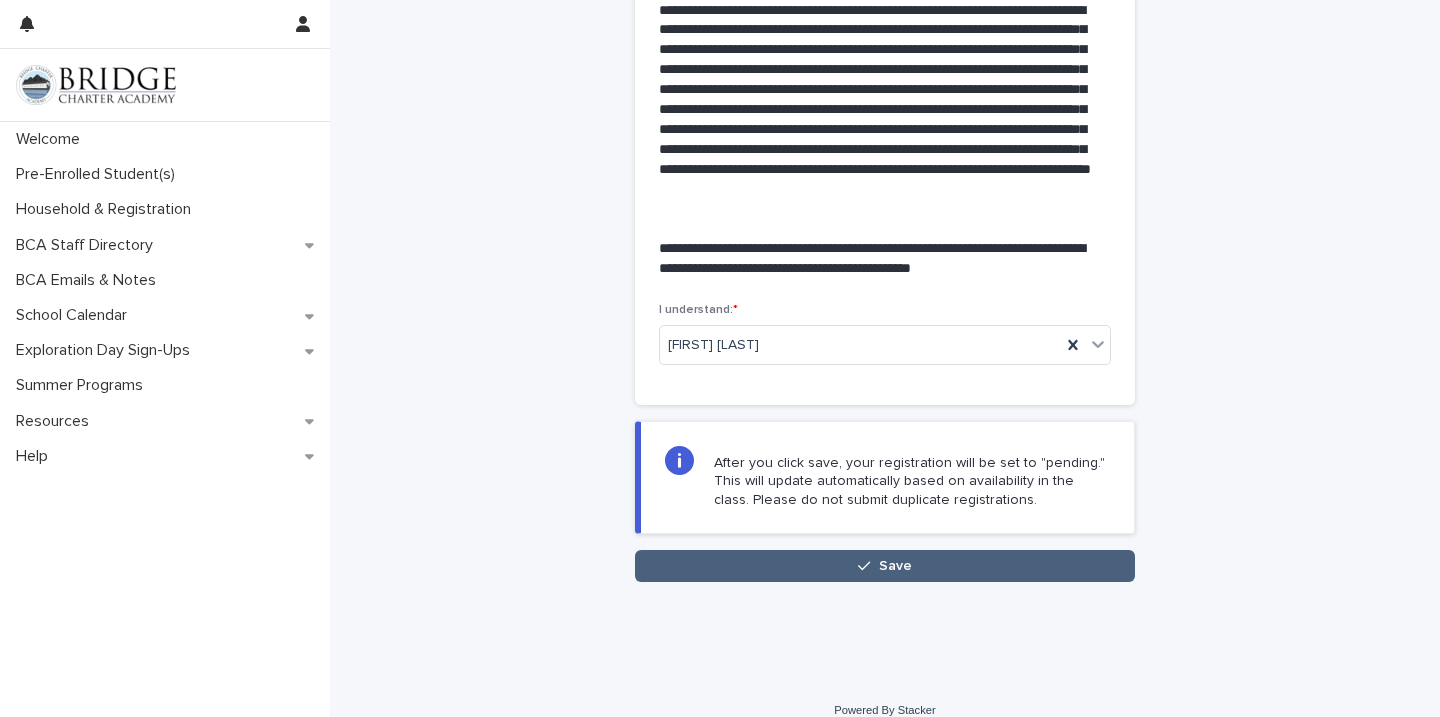 click on "Save" at bounding box center (885, 566) 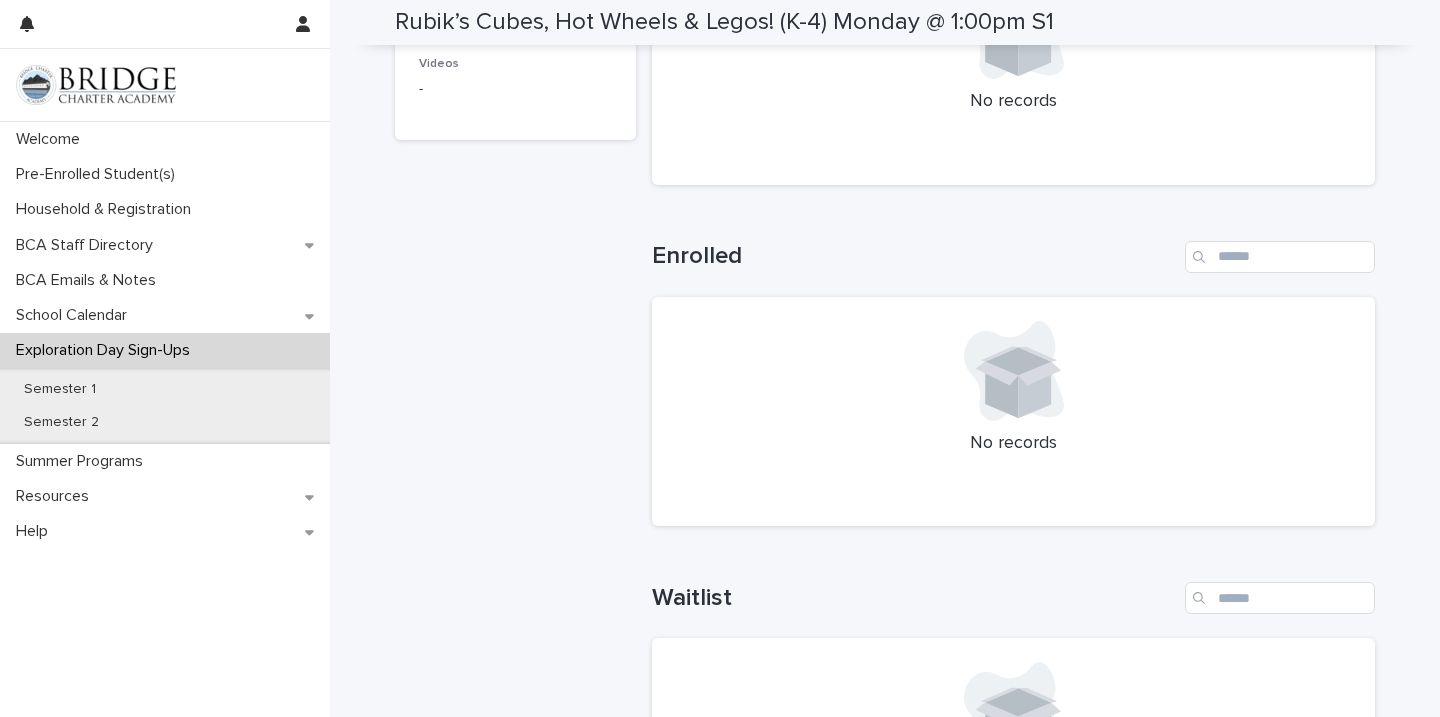 scroll, scrollTop: 604, scrollLeft: 0, axis: vertical 